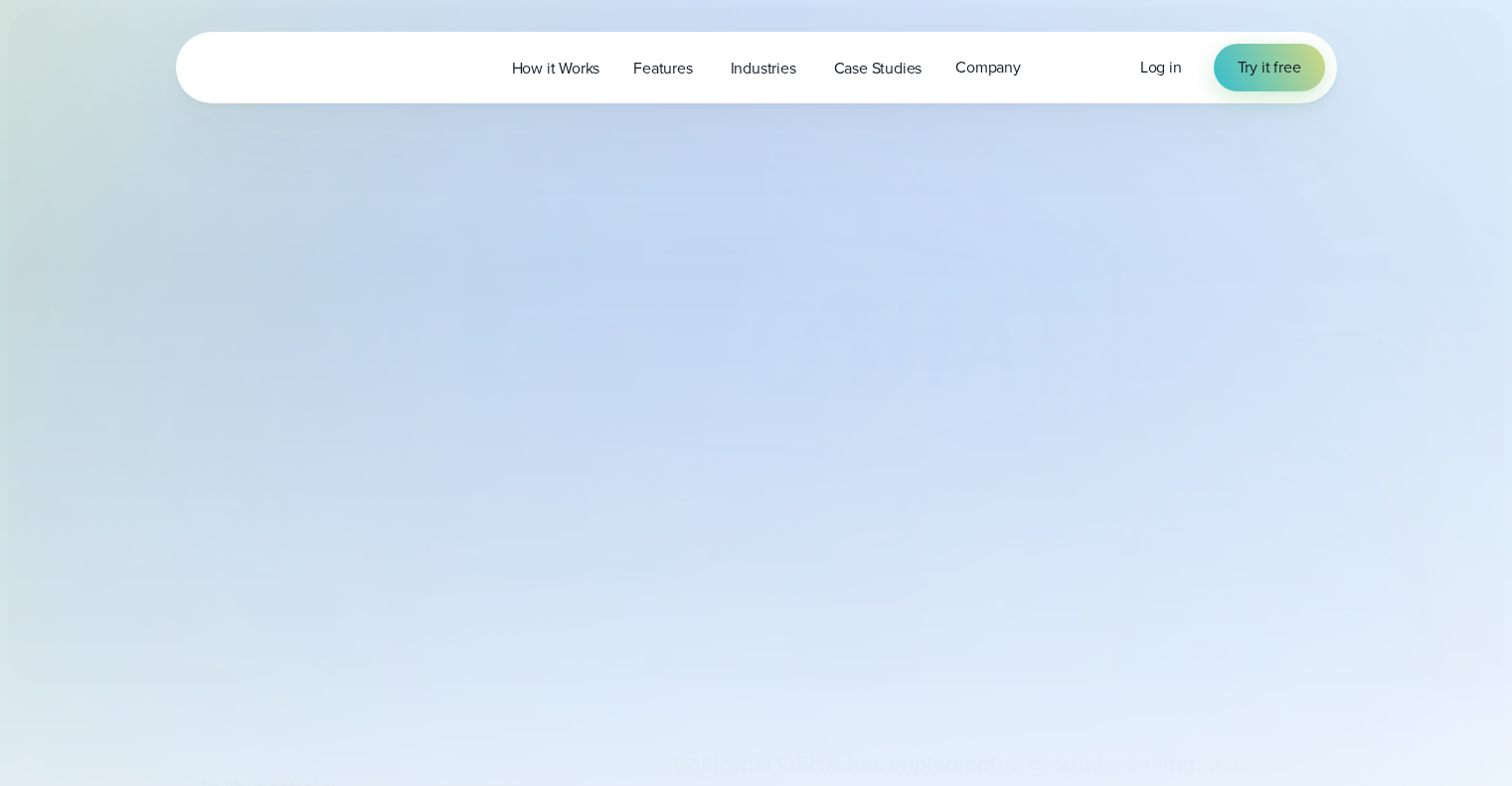 scroll, scrollTop: 0, scrollLeft: 0, axis: both 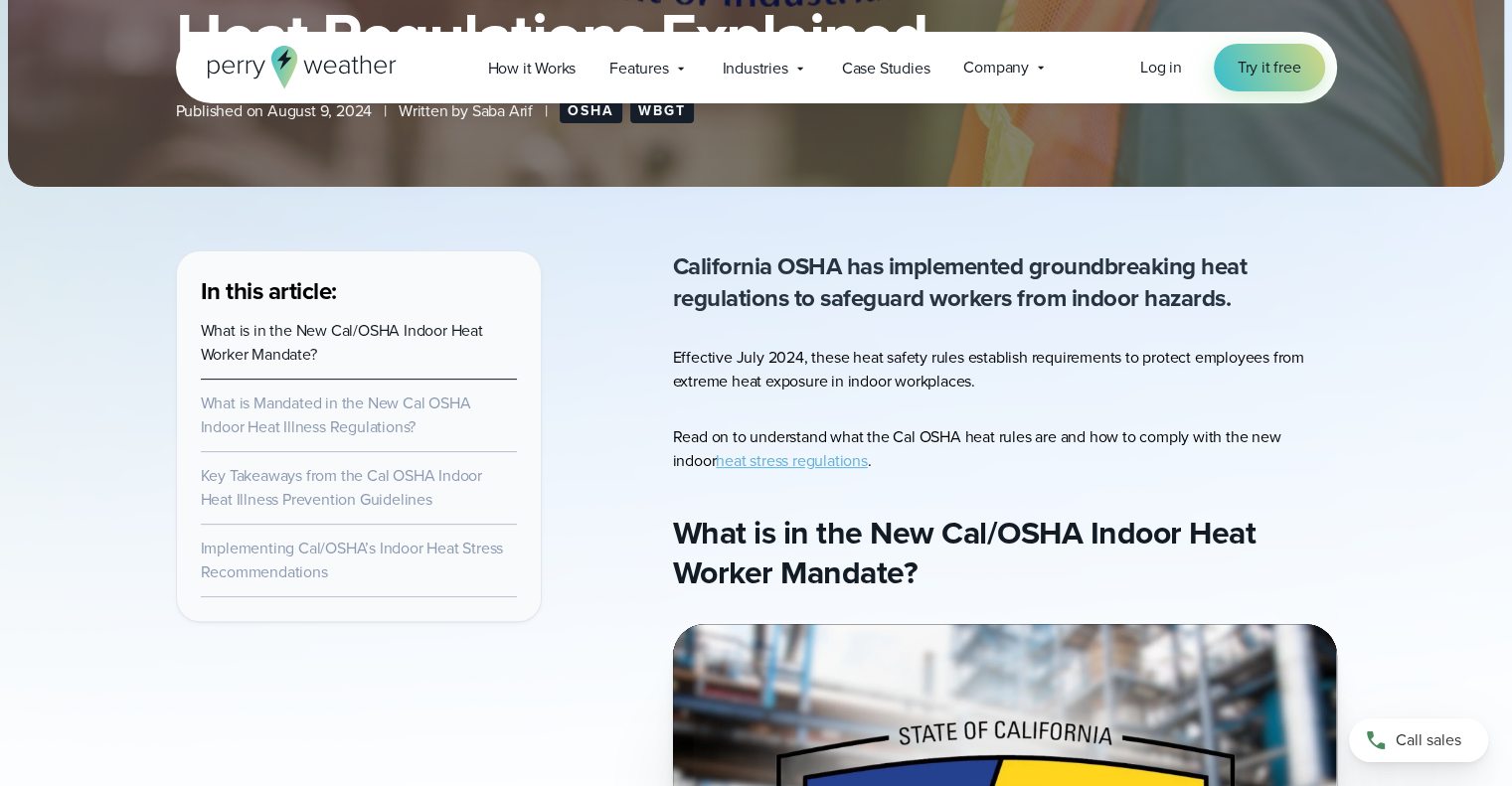 click on "heat stress regulations" at bounding box center (791, 460) 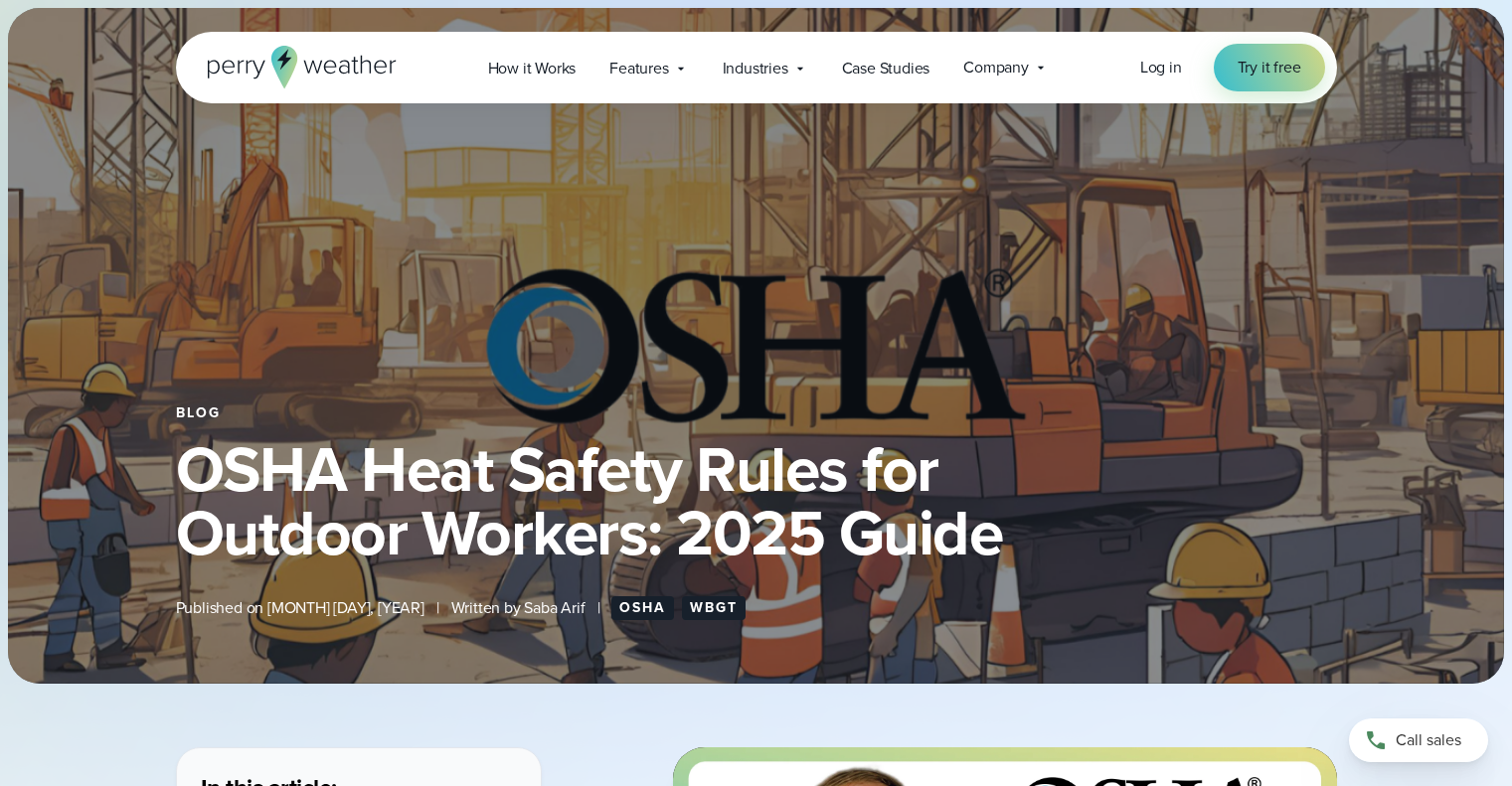 scroll, scrollTop: 0, scrollLeft: 0, axis: both 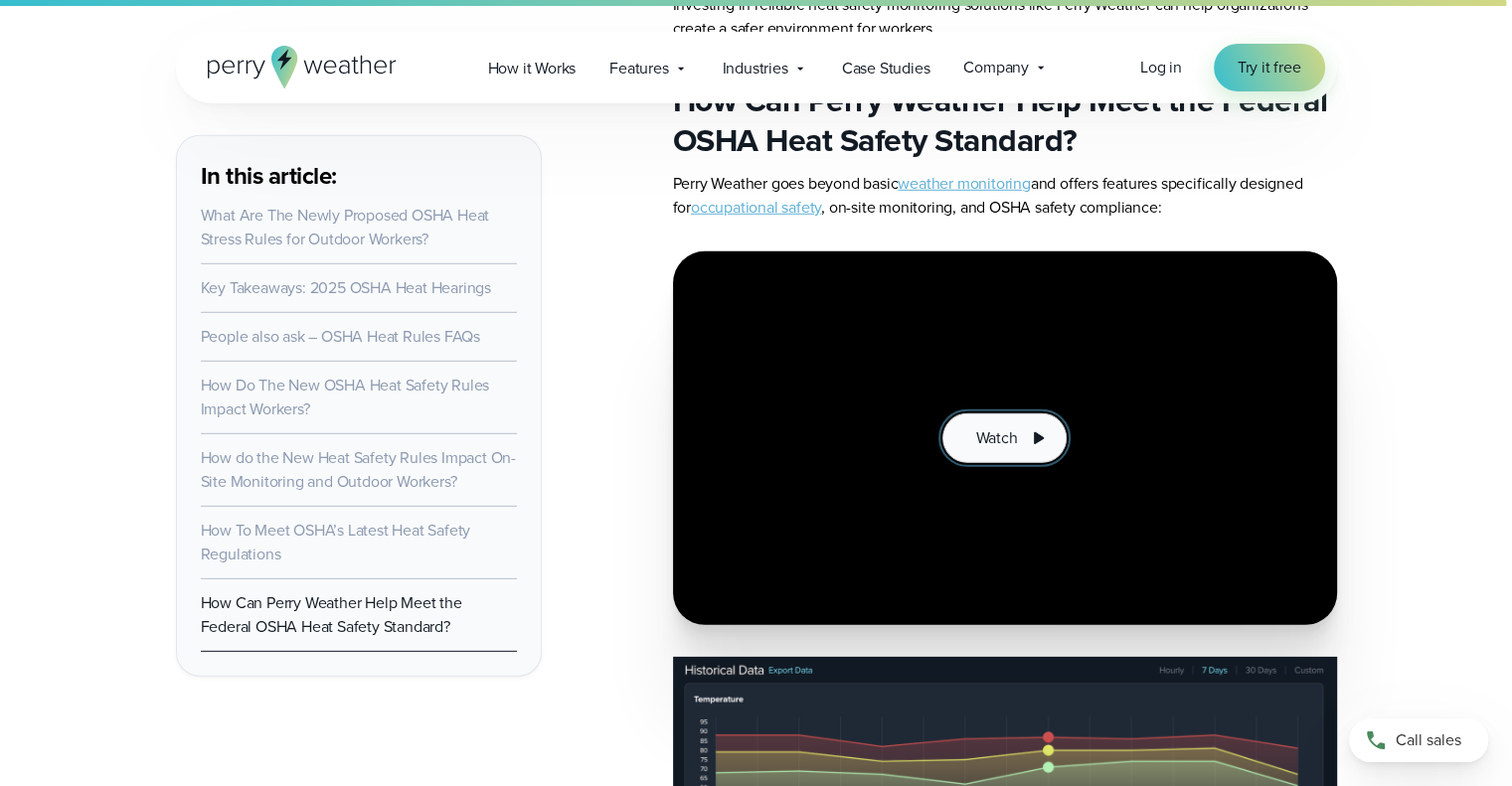 click on "Watch" at bounding box center (1004, 438) 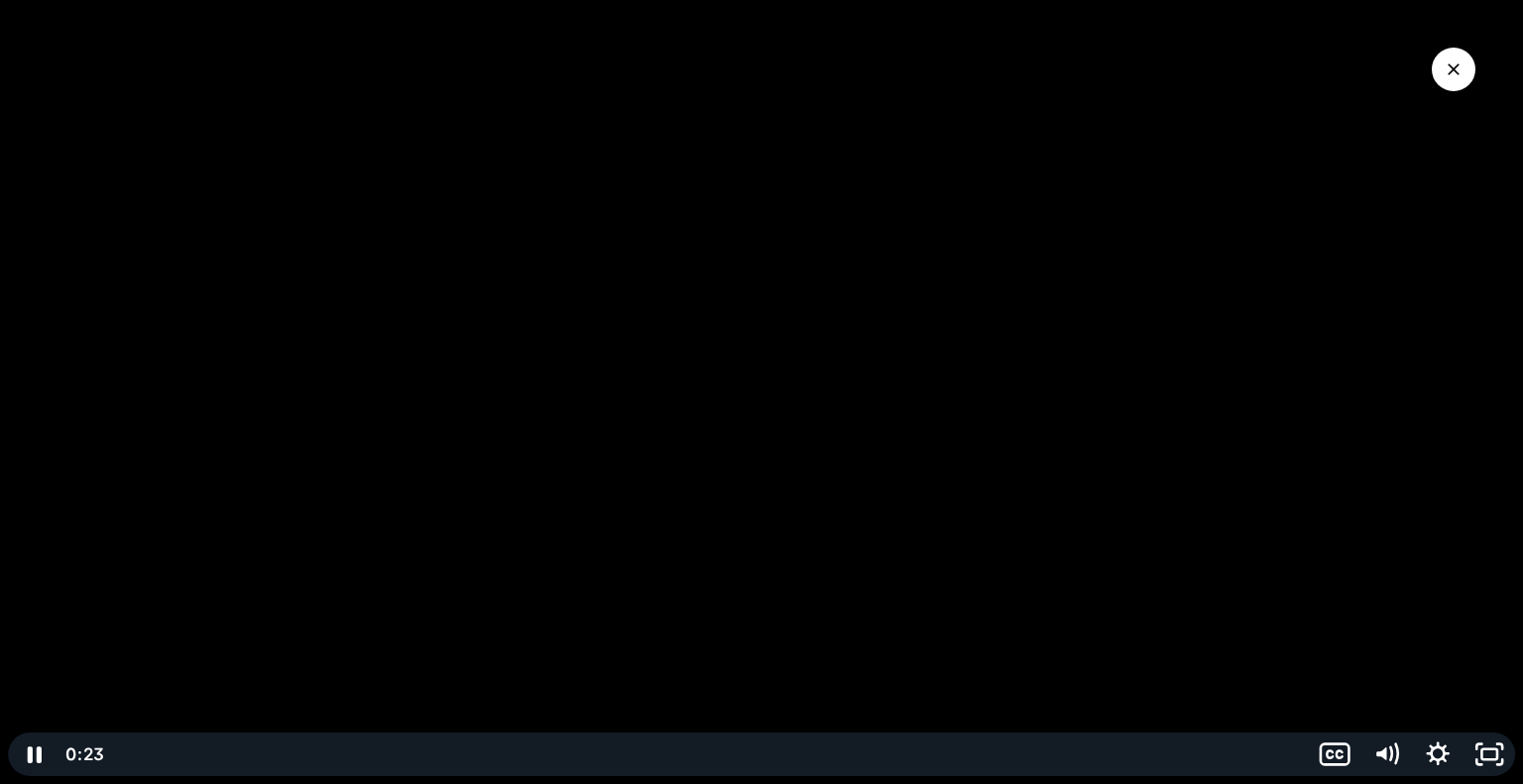 click at bounding box center (762, 392) 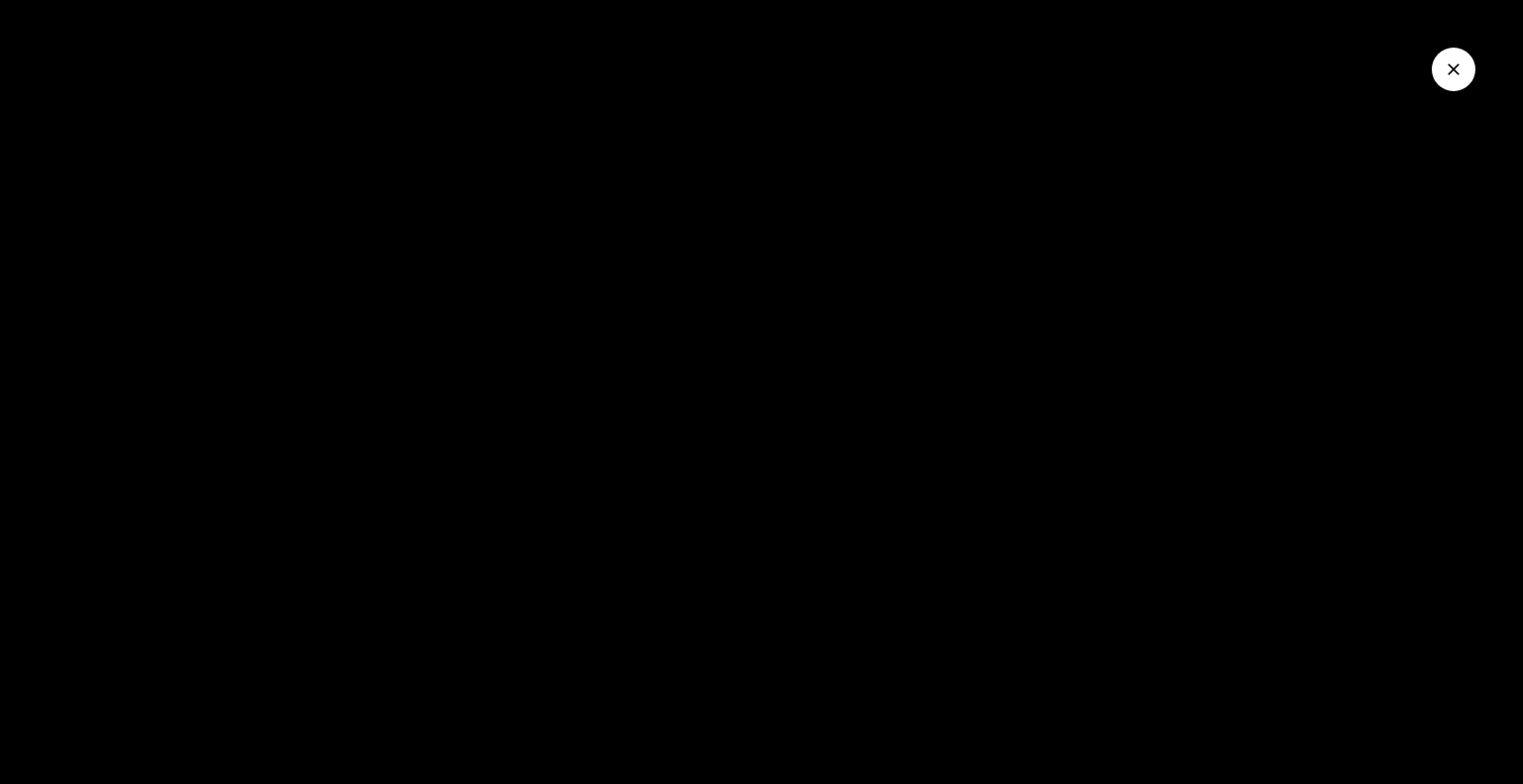 click at bounding box center (762, 392) 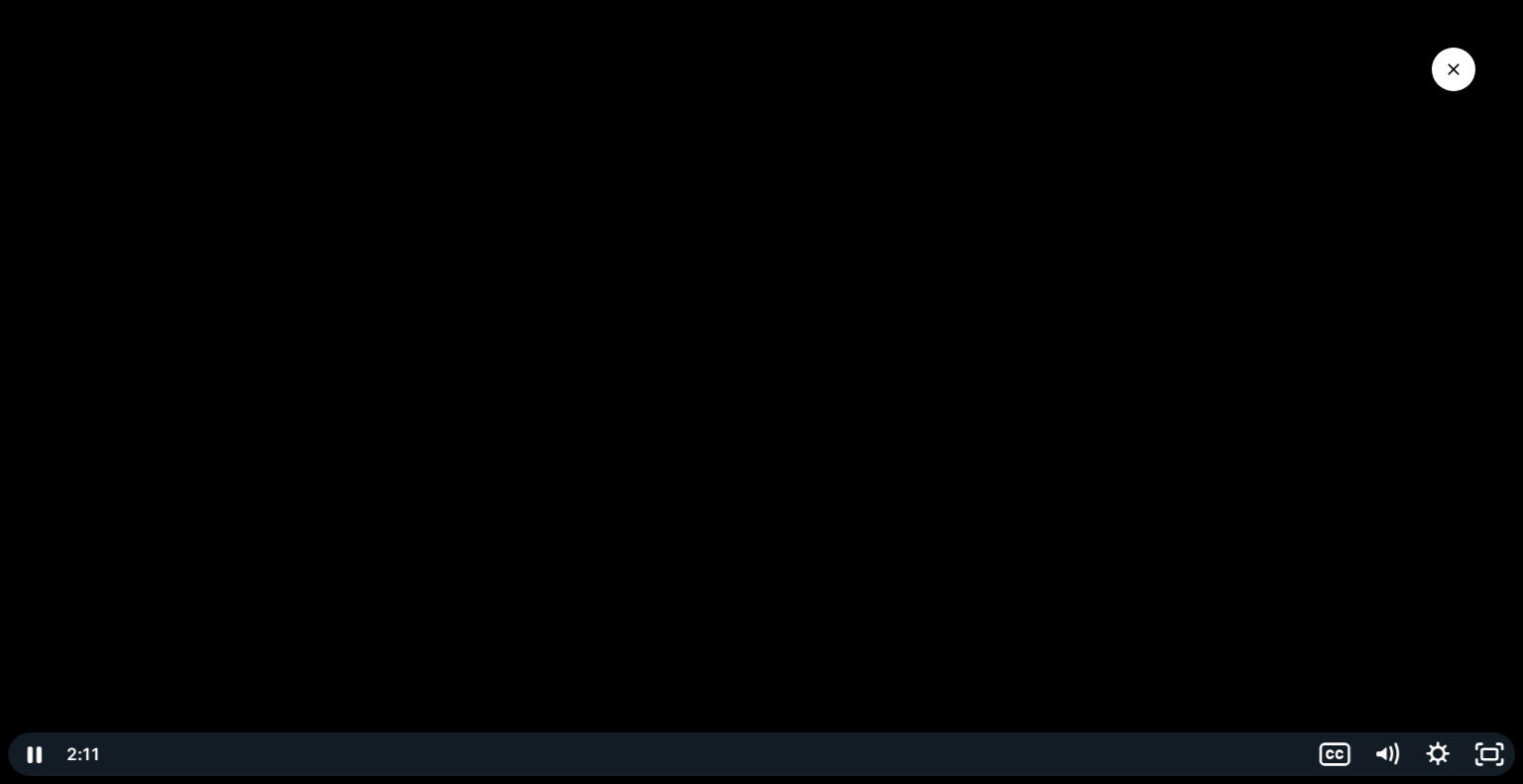 click at bounding box center [762, 392] 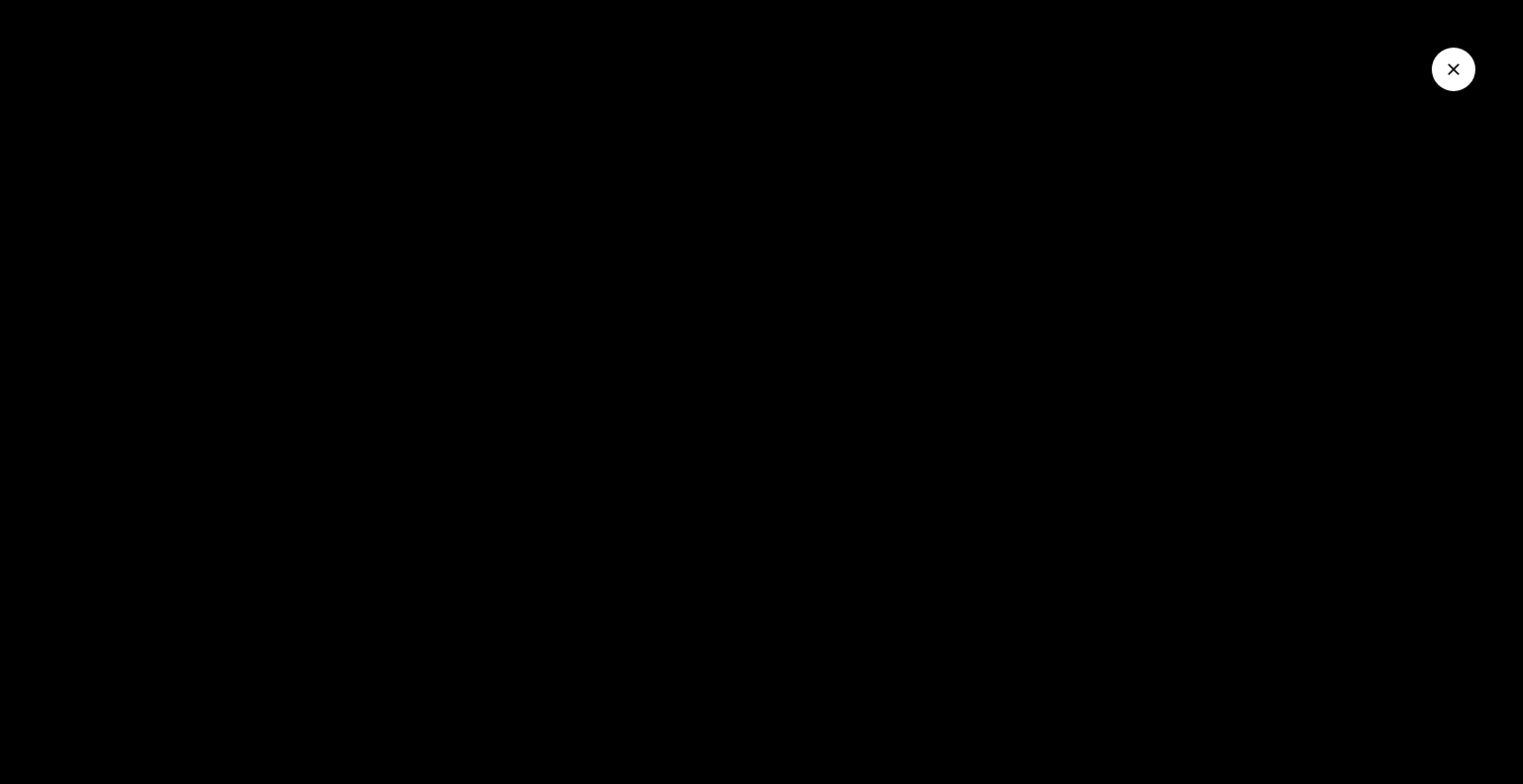click at bounding box center (762, 392) 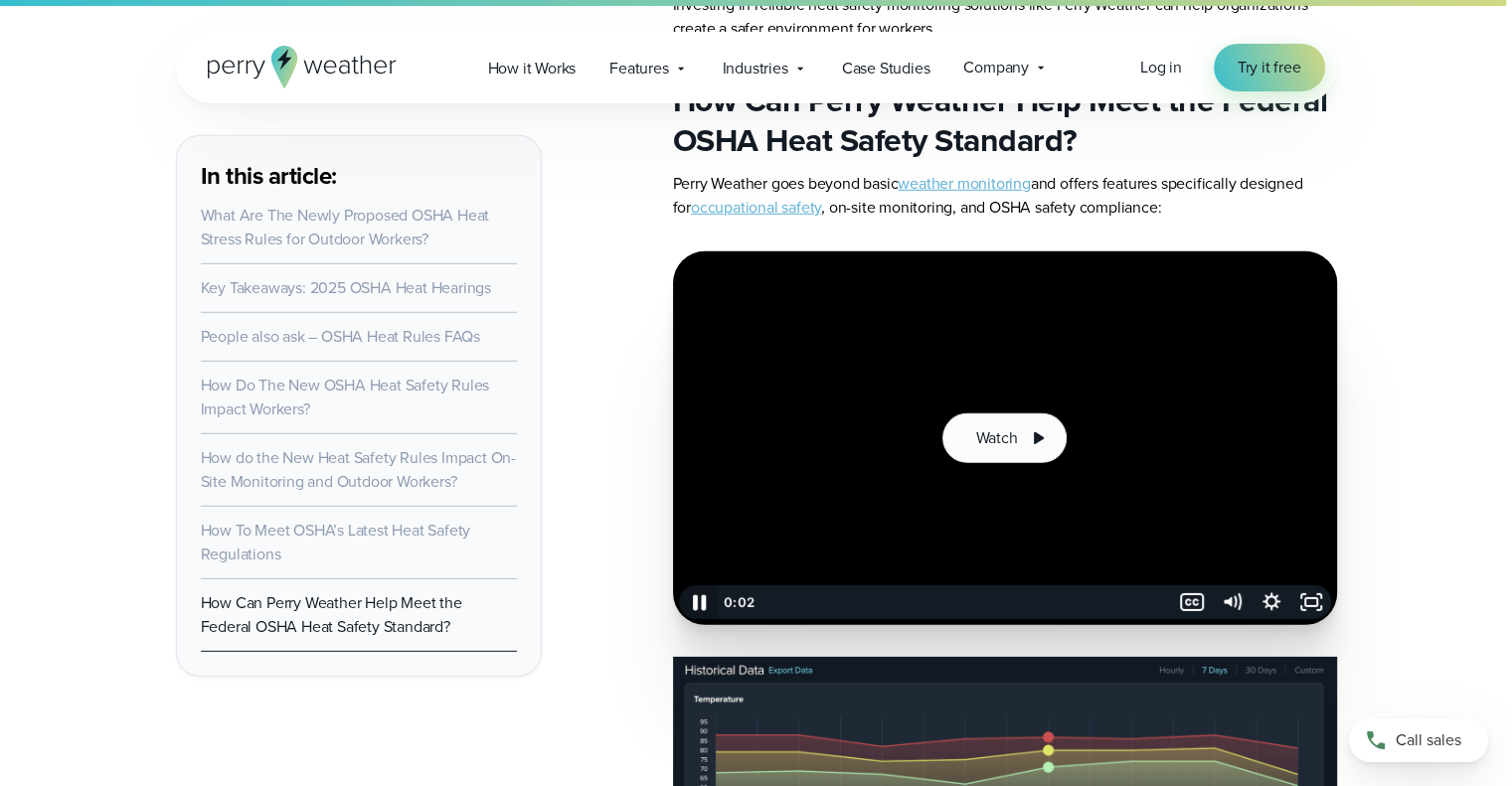 click 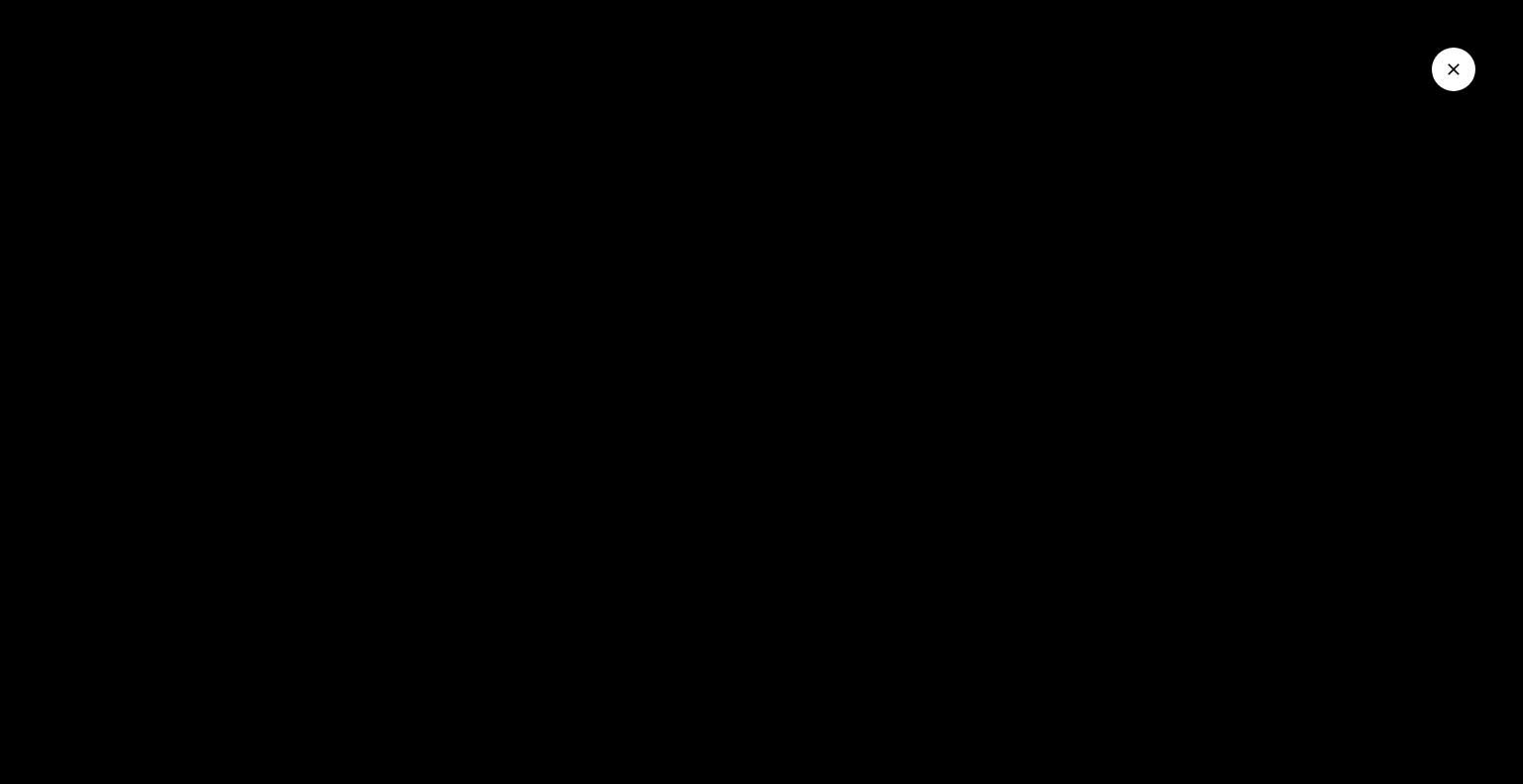 click at bounding box center (1454, 69) 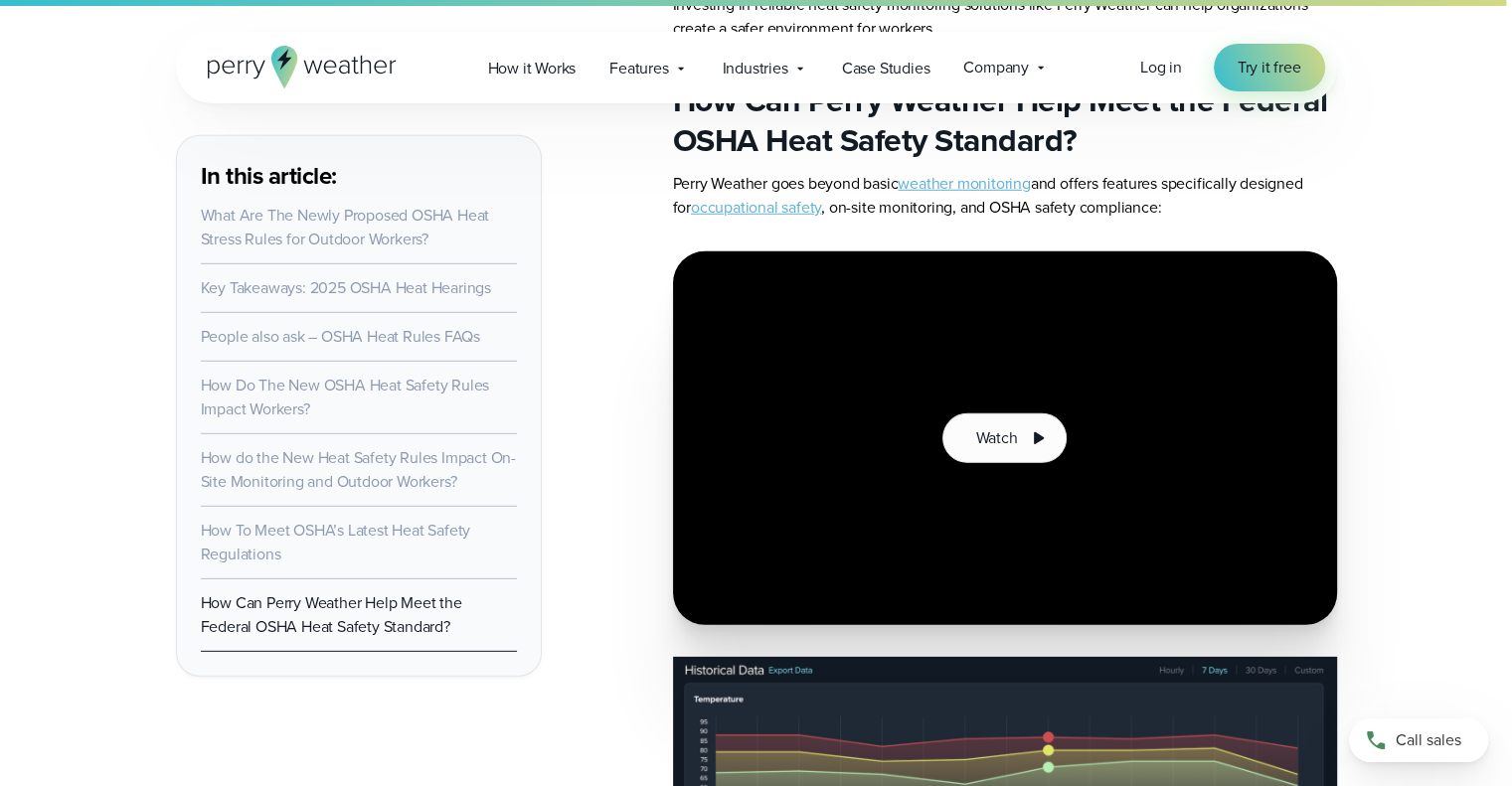 click on "In this article:
What Are The Newly Proposed OSHA Heat Stress Rules for Outdoor Workers? Key Takeaways: 2025 OSHA Heat Hearings People also ask – OSHA Heat Rules FAQs How Do The New OSHA Heat Safety Rules Impact Workers? How do the New Heat Safety Rules Impact On-Site Monitoring and Outdoor Workers? How To Meet OSHA’s Latest Heat Safety Regulations How Can Perry Weather Help Meet the Federal OSHA Heat Safety Standard?
Watch" at bounding box center (756, -5409) 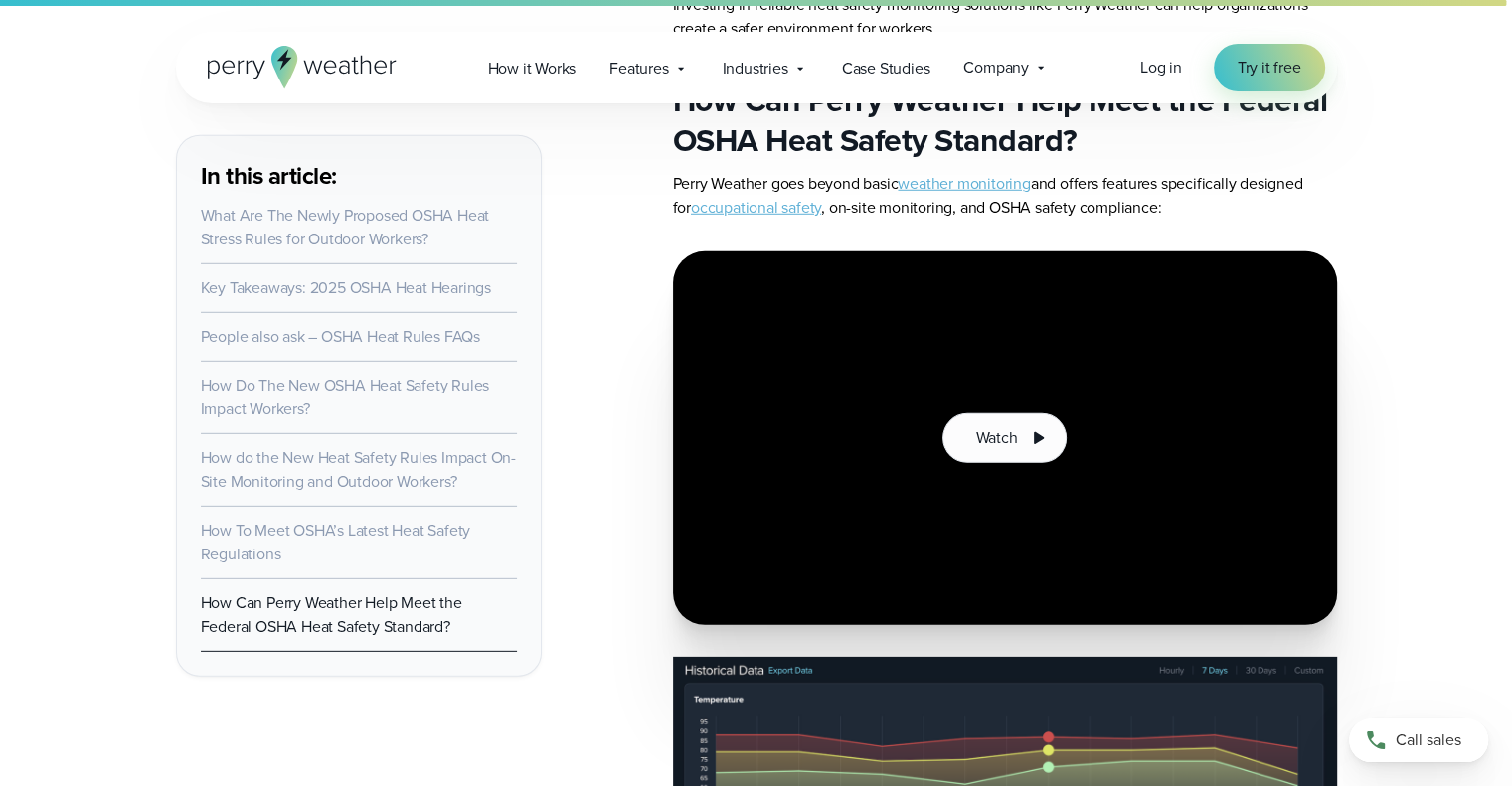 scroll, scrollTop: 13084, scrollLeft: 0, axis: vertical 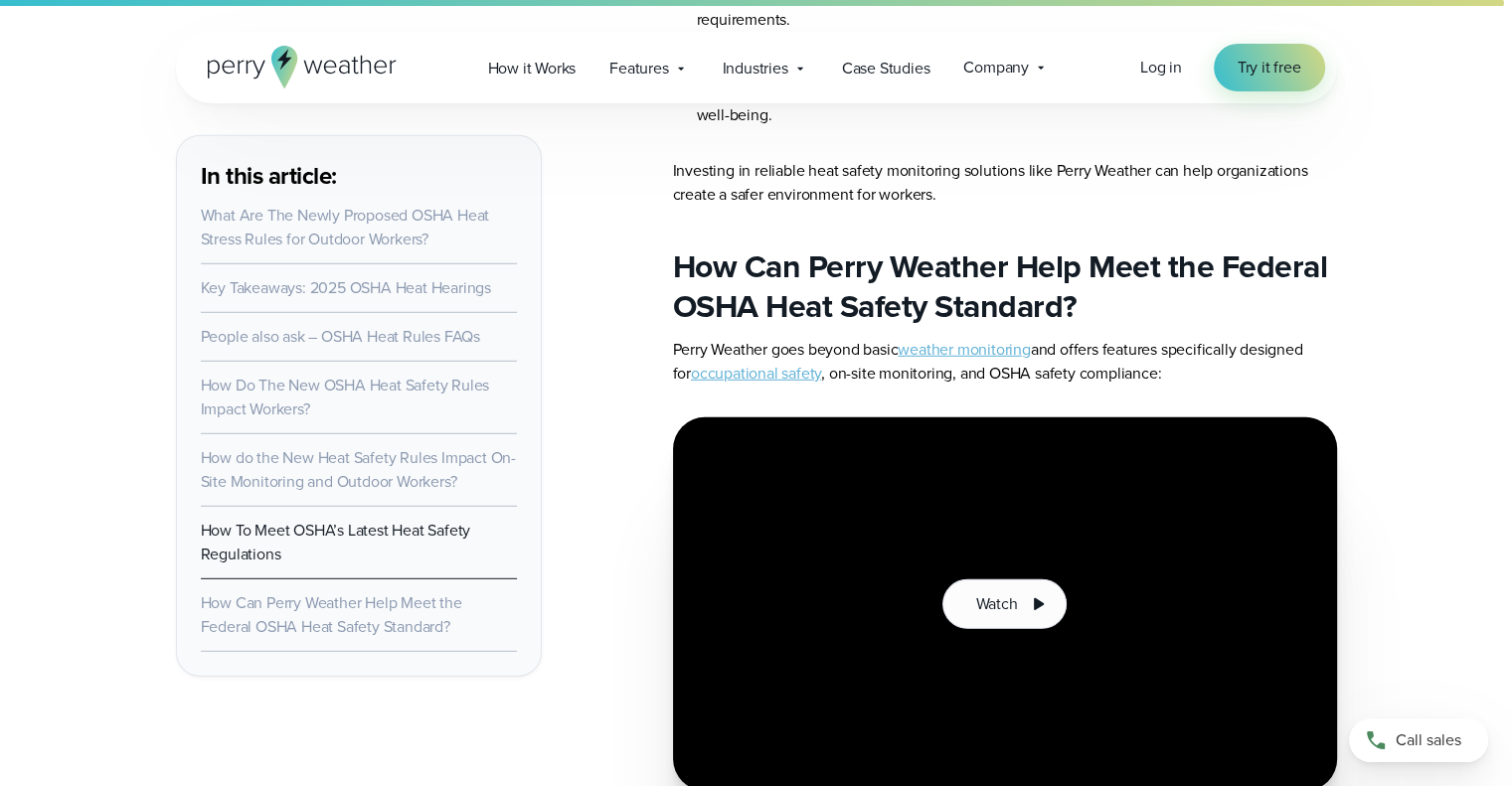 click on "weather monitoring" at bounding box center (963, 349) 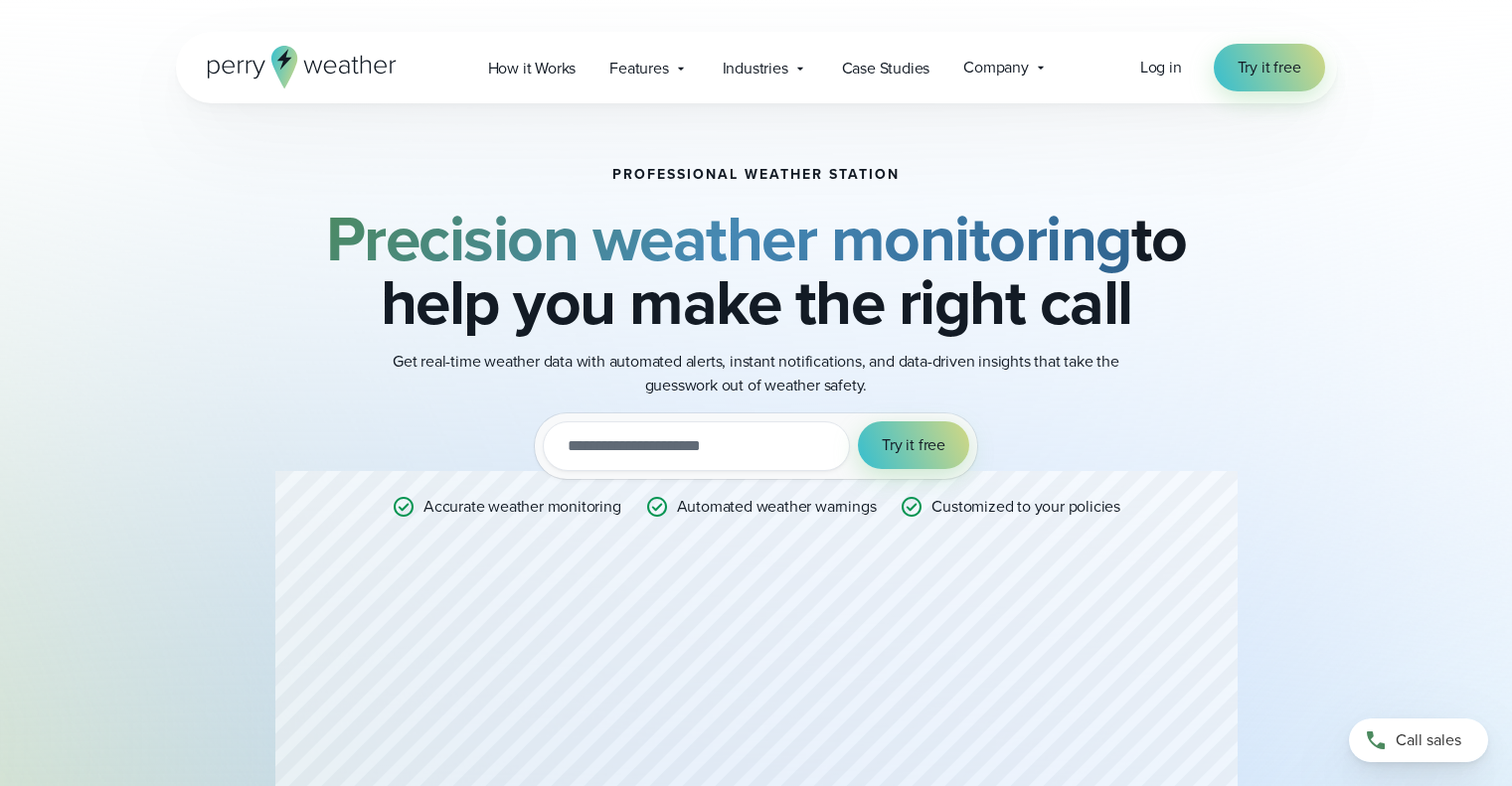 scroll, scrollTop: 0, scrollLeft: 0, axis: both 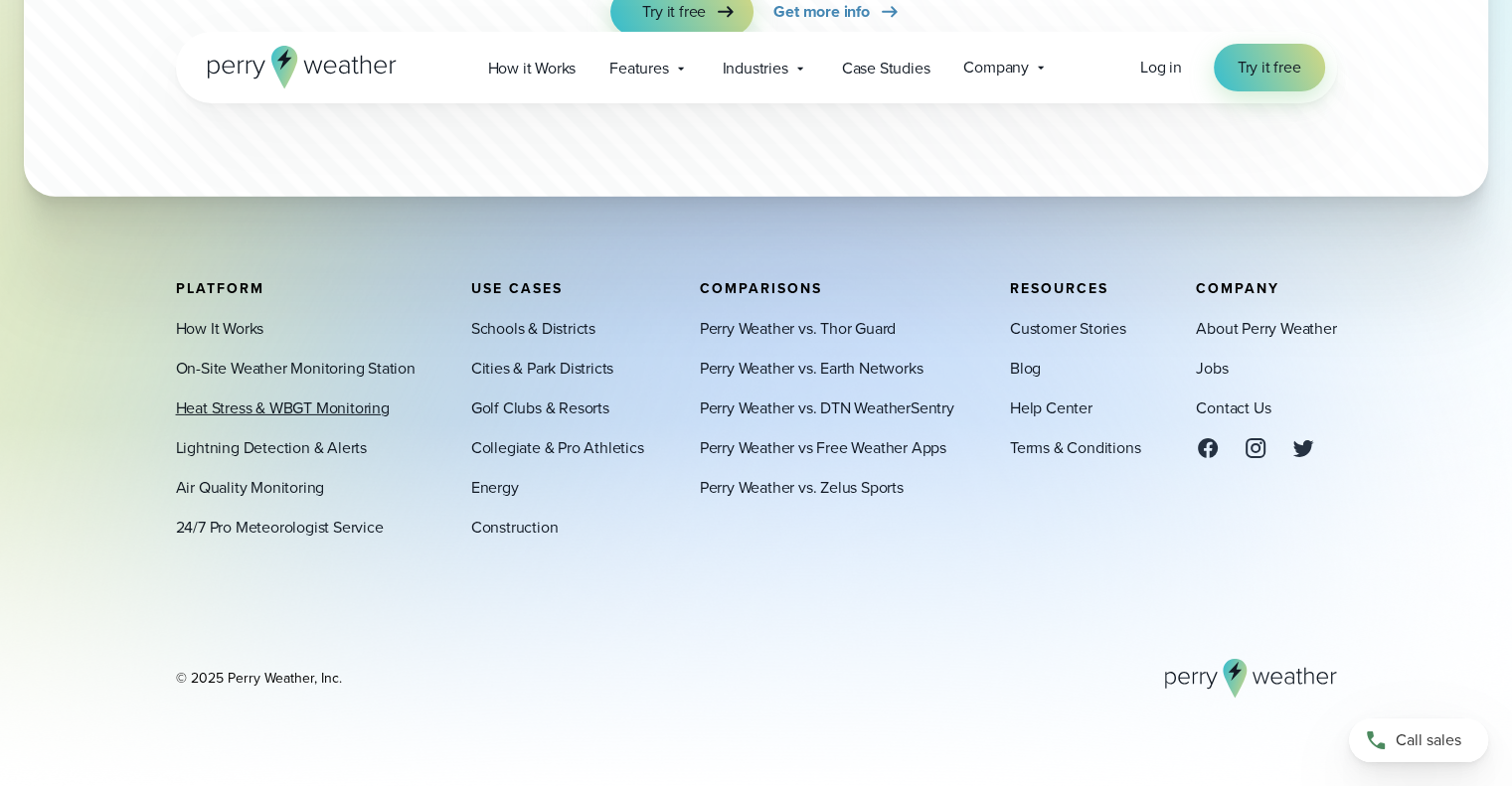 click on "Heat Stress & WBGT Monitoring" at bounding box center [282, 408] 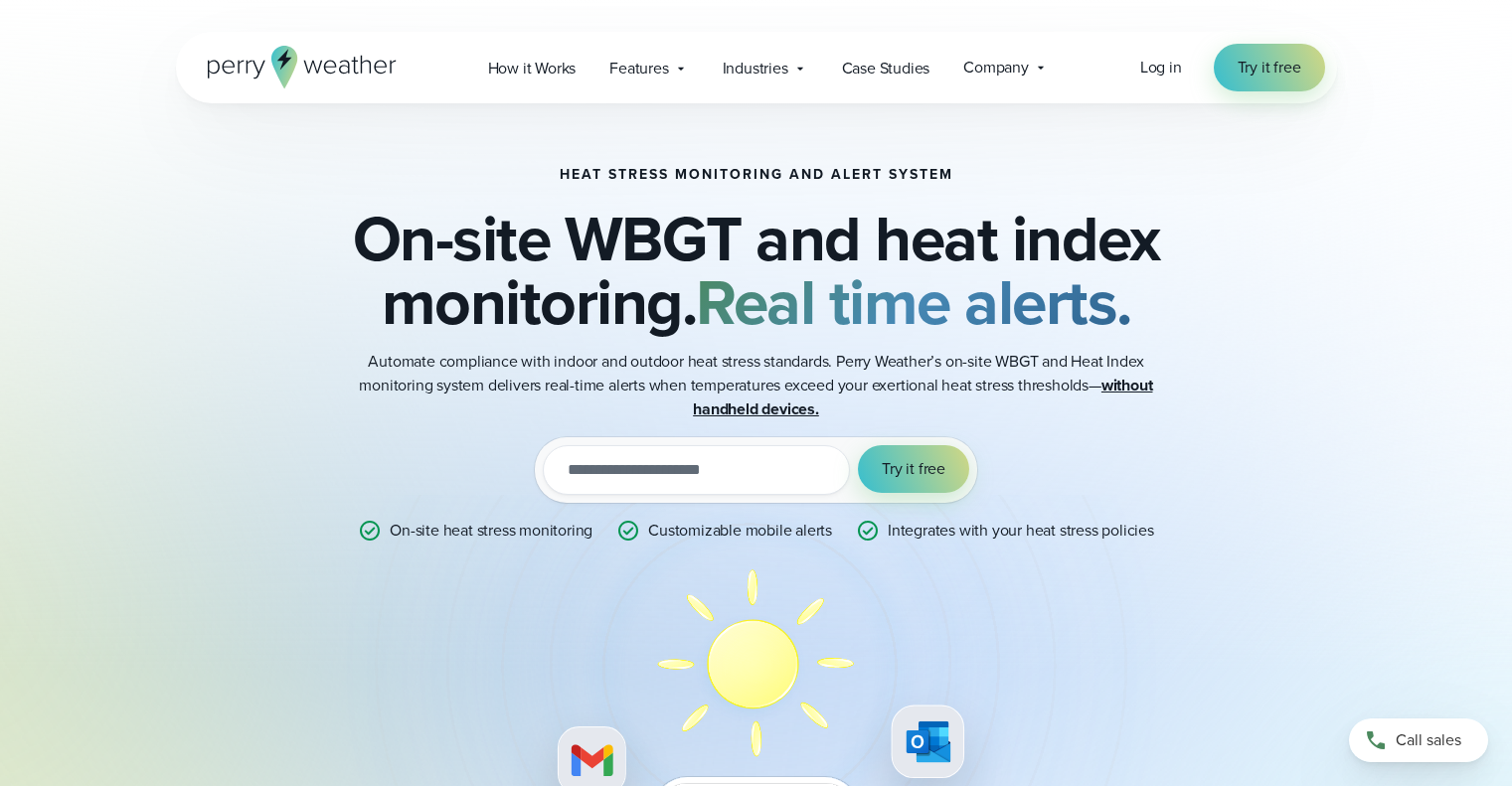 scroll, scrollTop: 0, scrollLeft: 0, axis: both 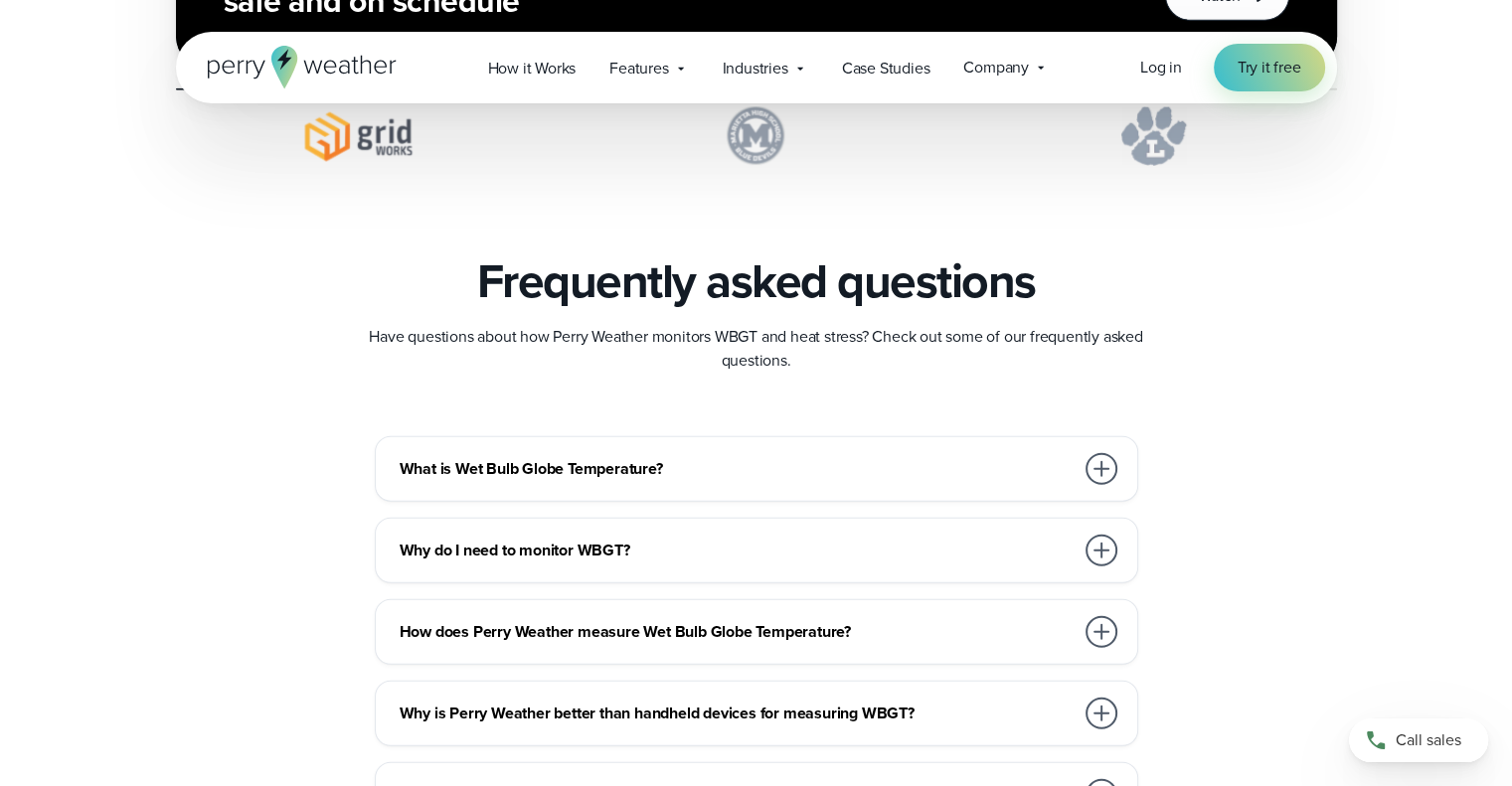 click at bounding box center (1101, 469) 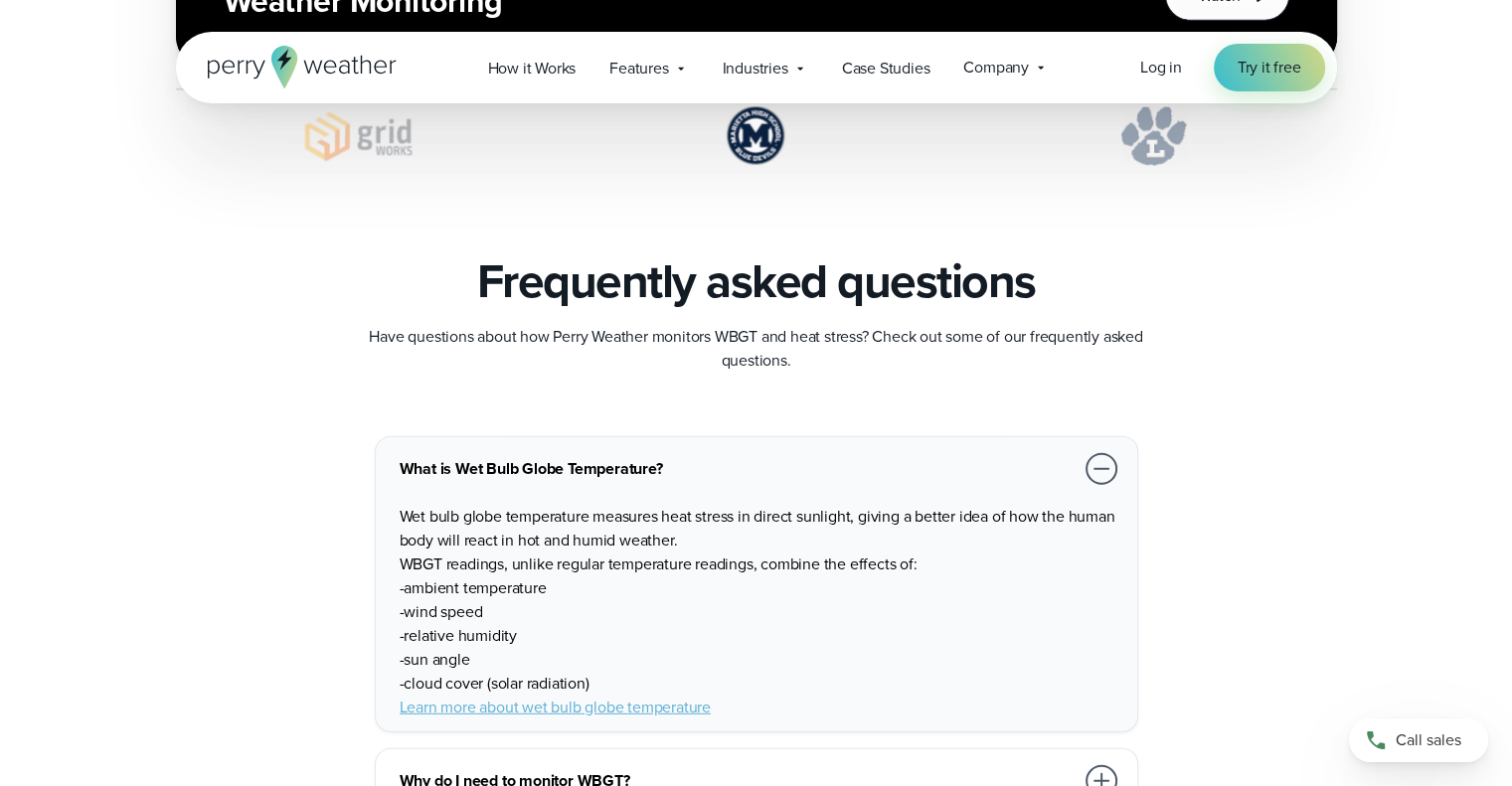 scroll, scrollTop: 5465, scrollLeft: 0, axis: vertical 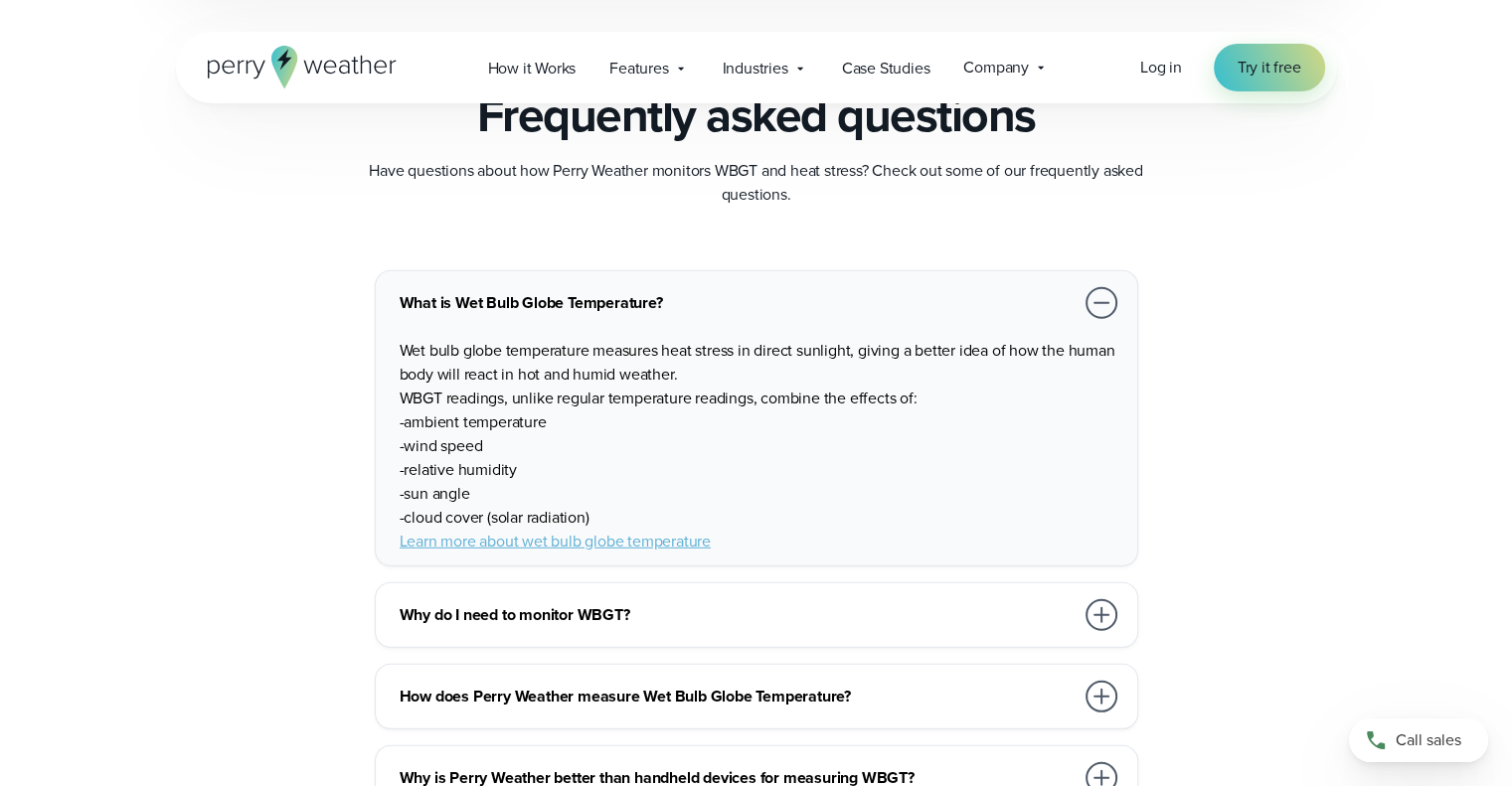 click at bounding box center (1101, 303) 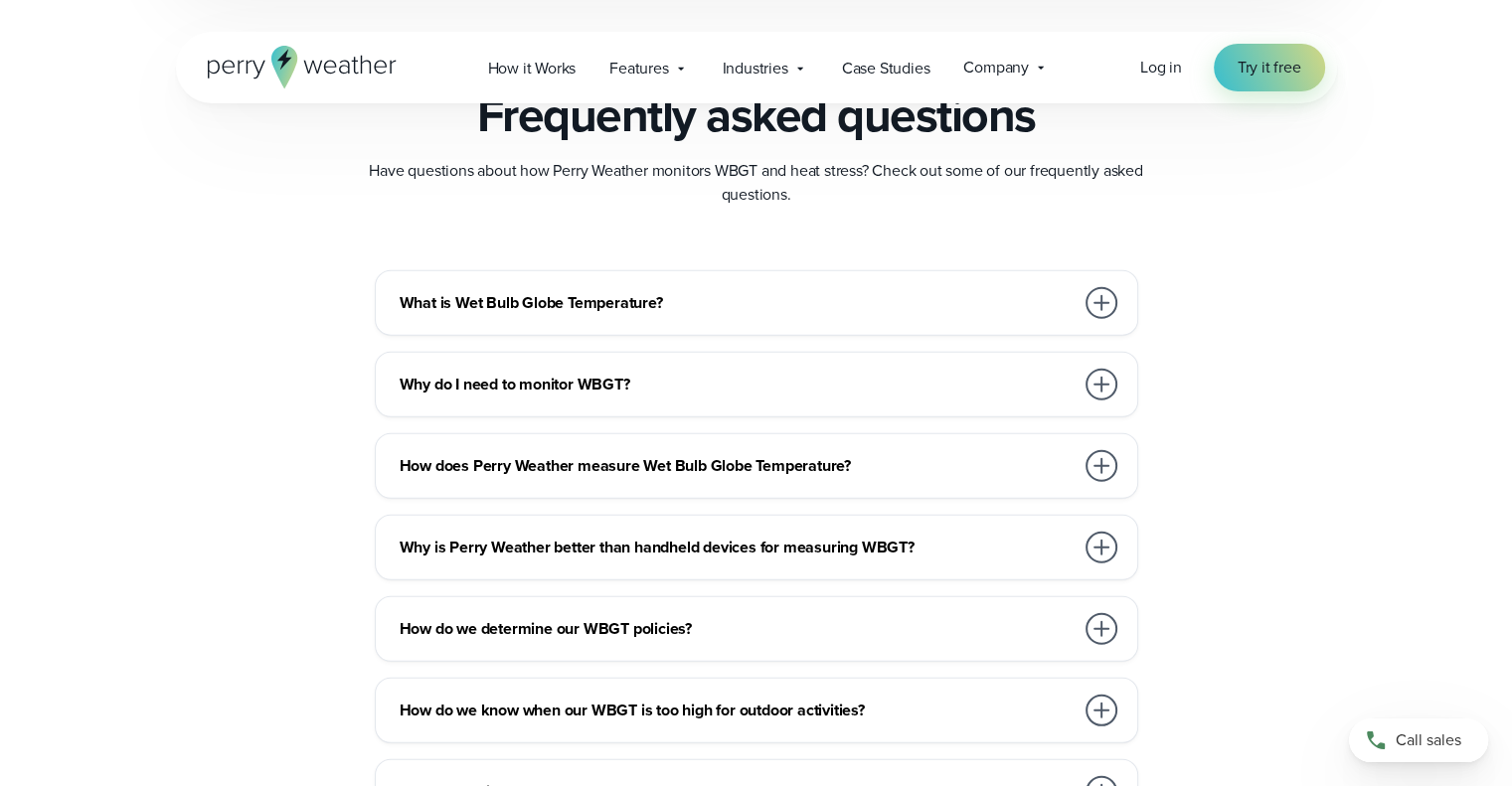 click at bounding box center [1101, 385] 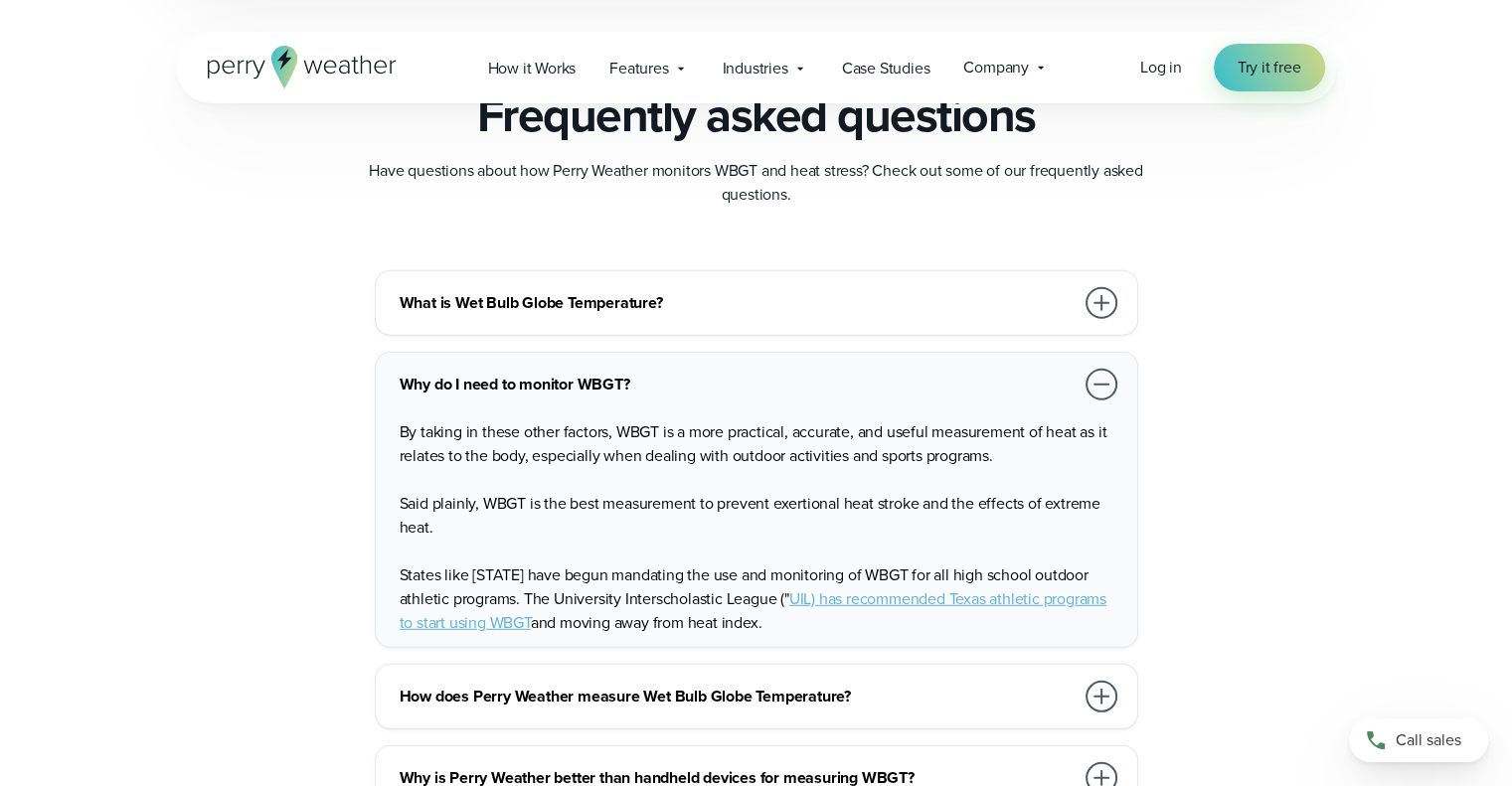 scroll, scrollTop: 5630, scrollLeft: 0, axis: vertical 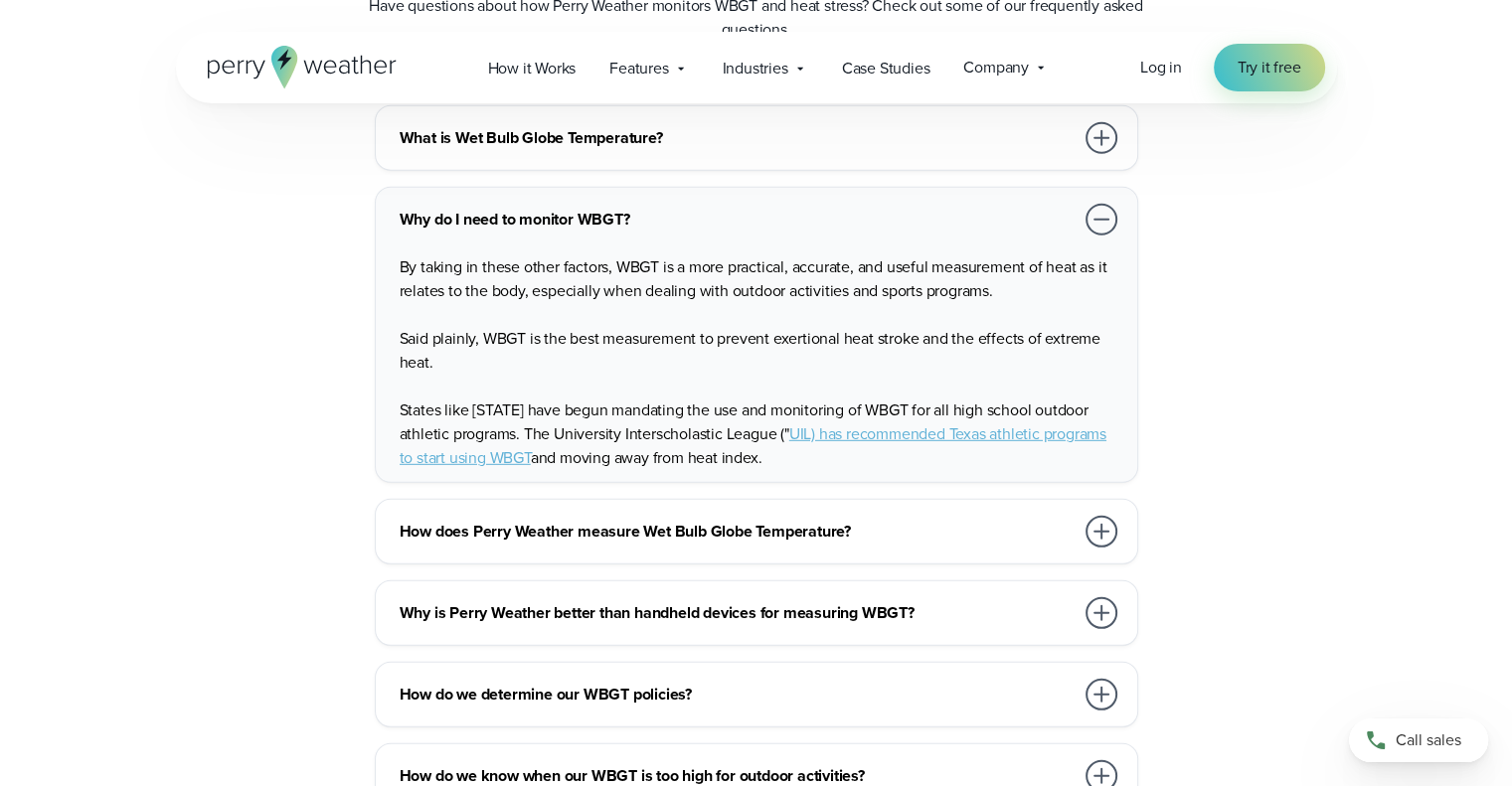 click at bounding box center (1101, 220) 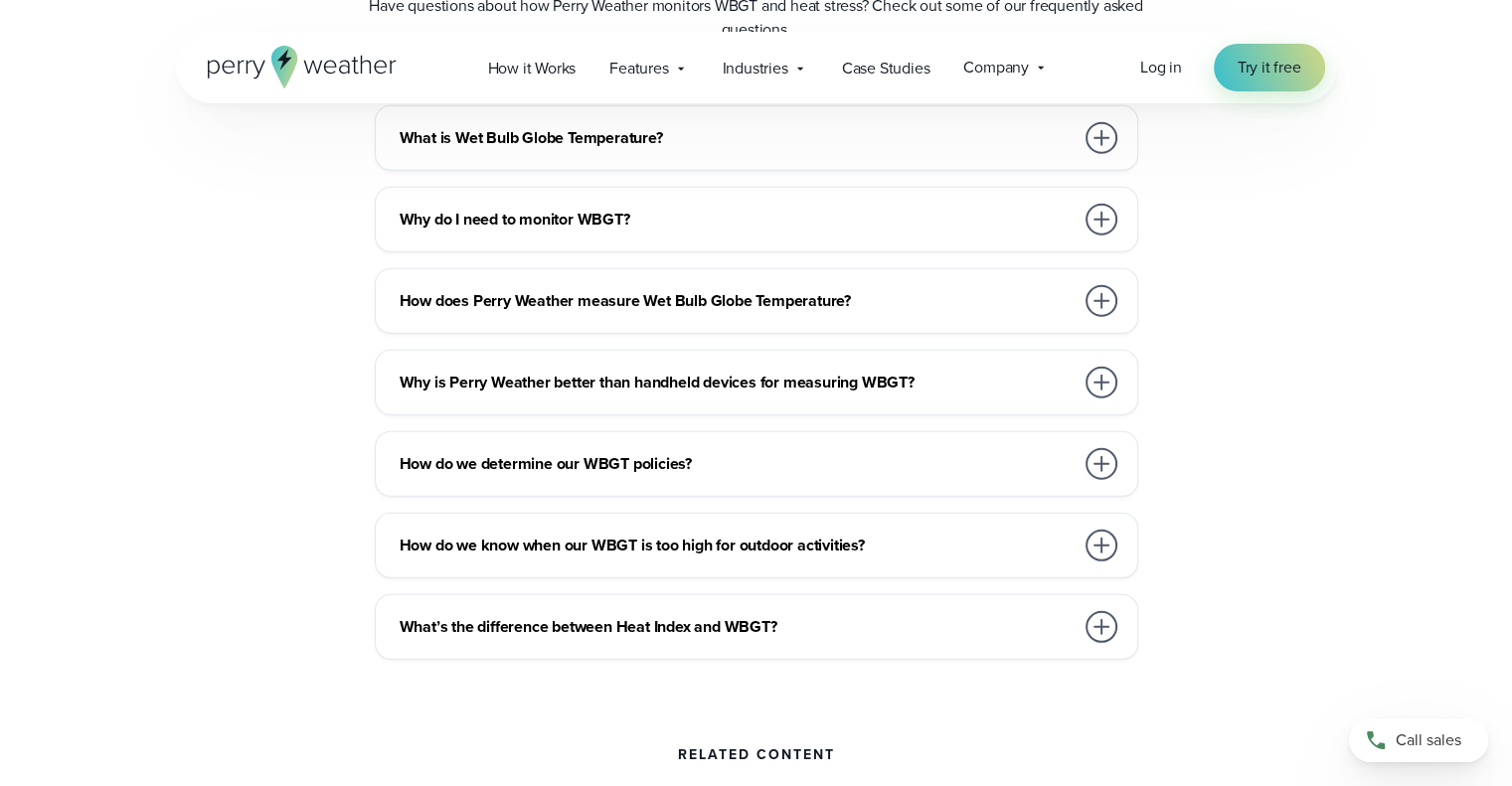 click at bounding box center [1101, 301] 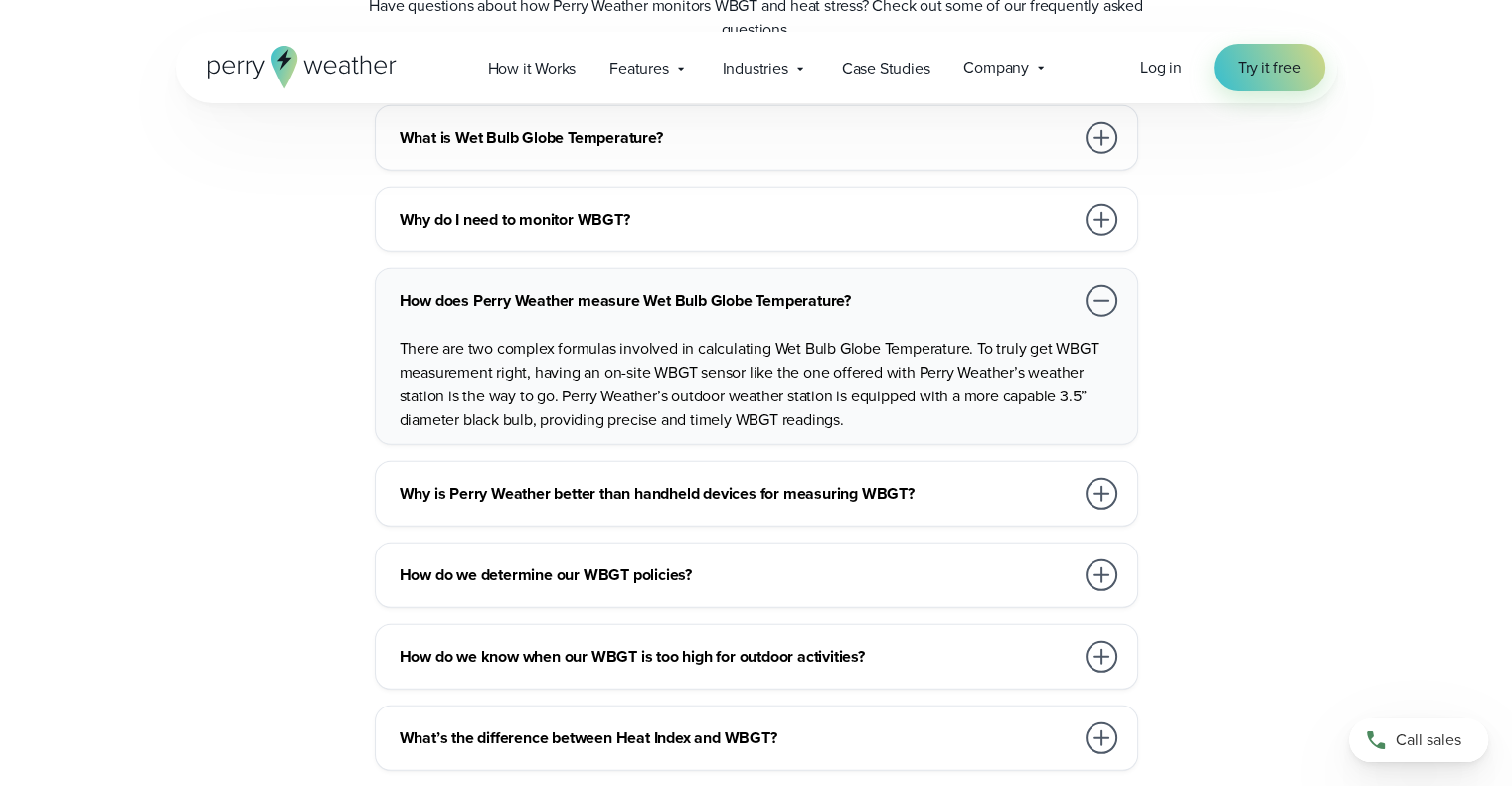 click at bounding box center (1101, 301) 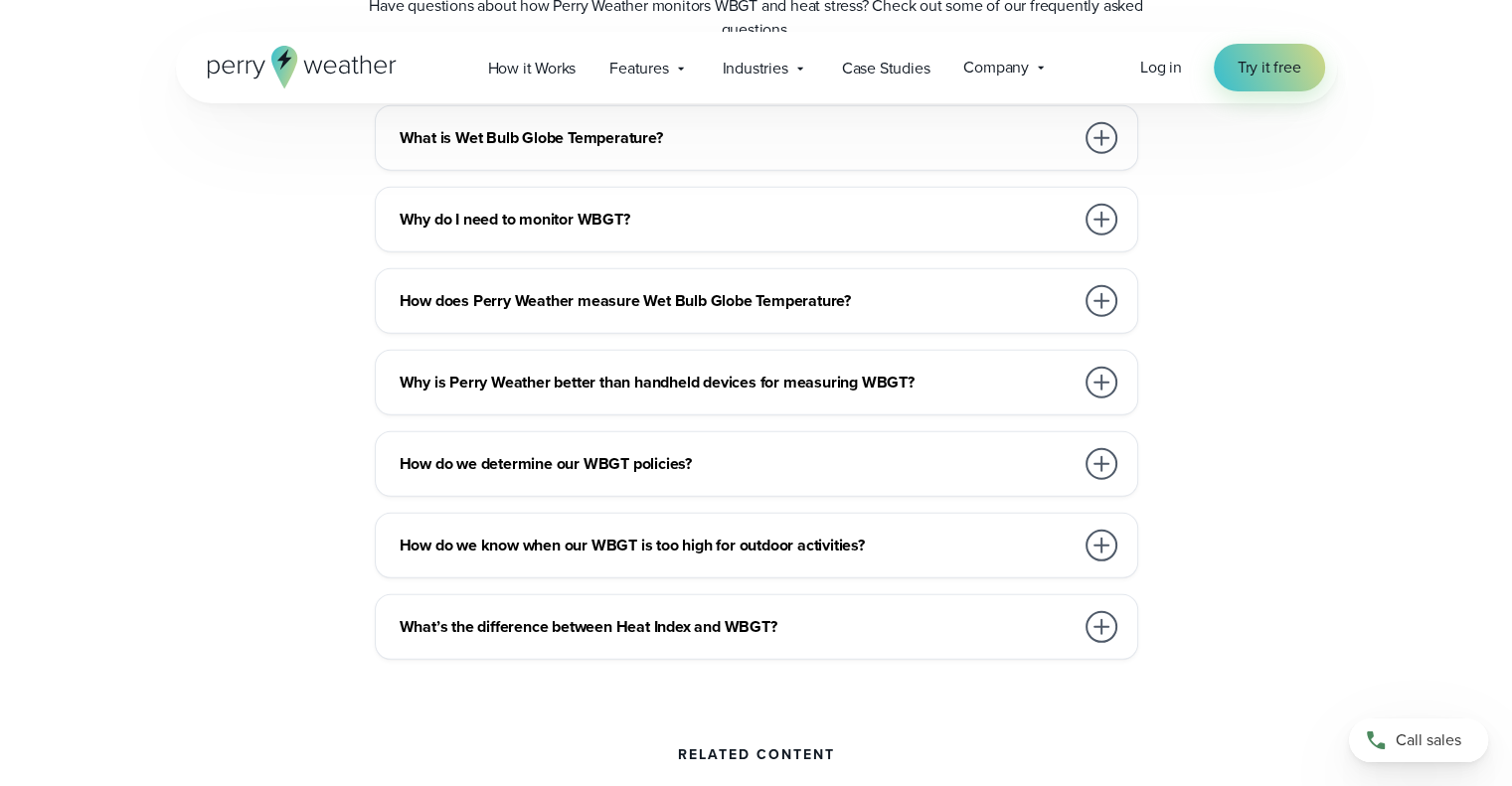 click at bounding box center [1101, 383] 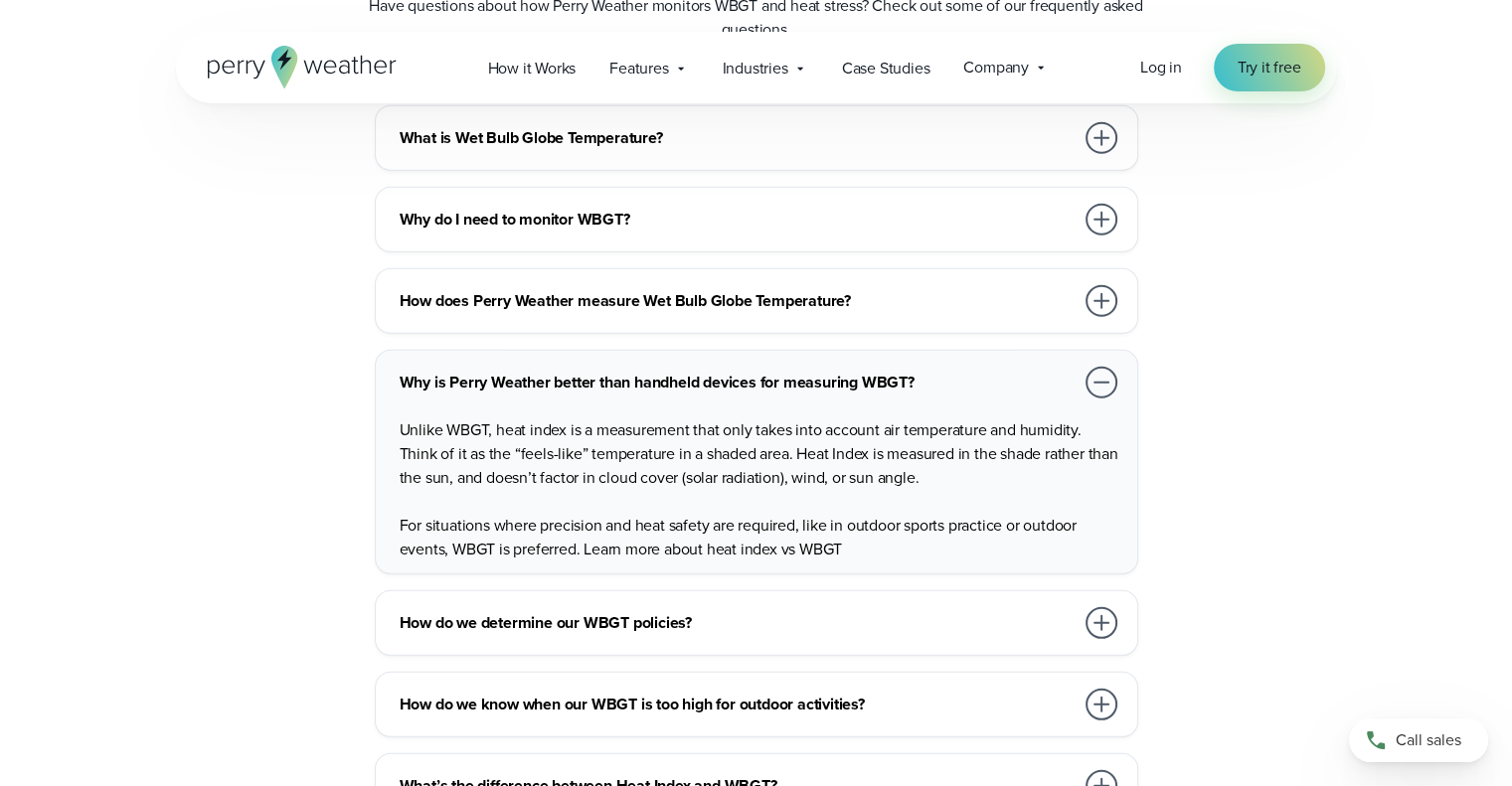 drag, startPoint x: 1086, startPoint y: 371, endPoint x: 1092, endPoint y: 385, distance: 15.231546 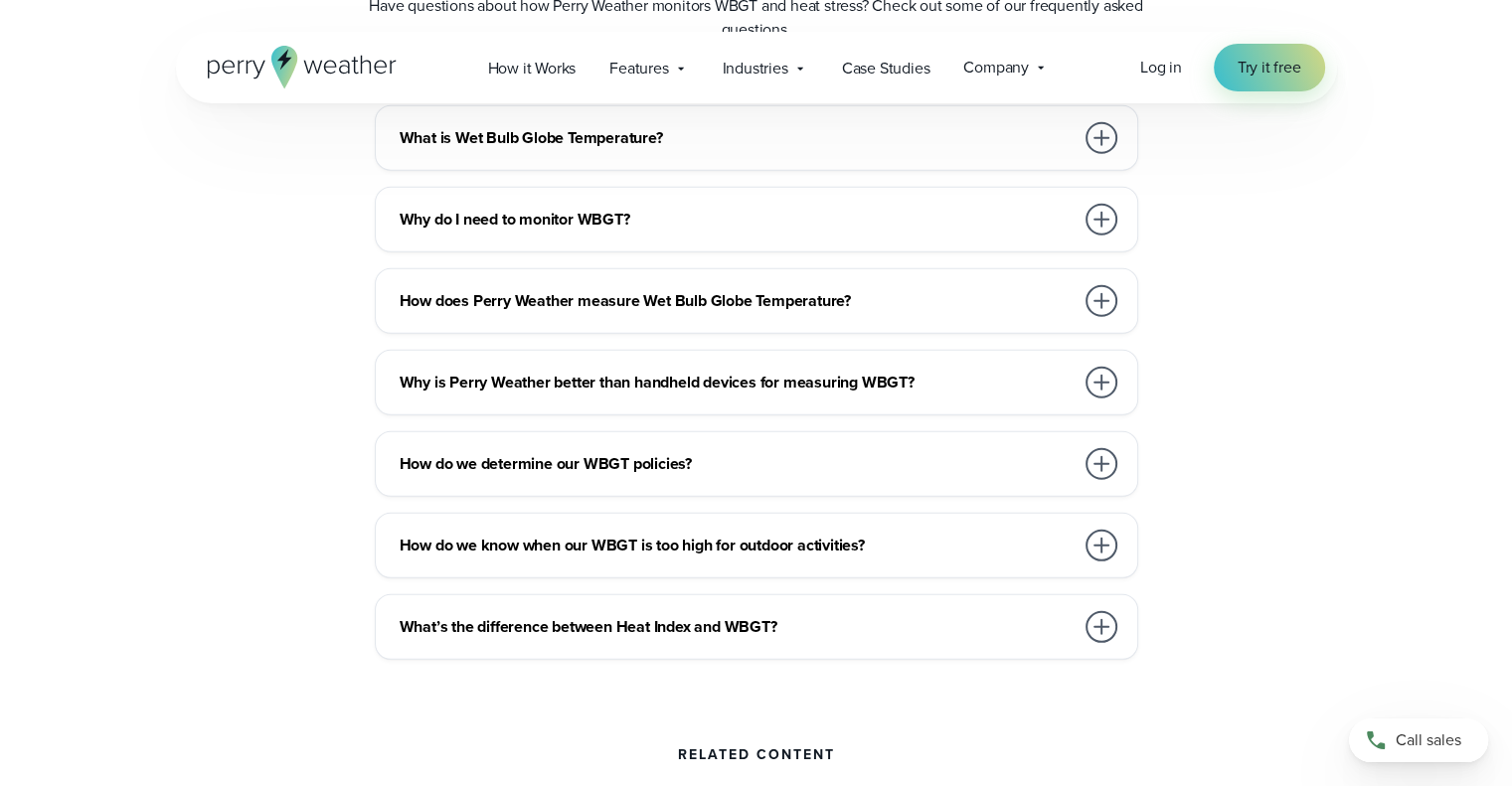 click at bounding box center (1101, 464) 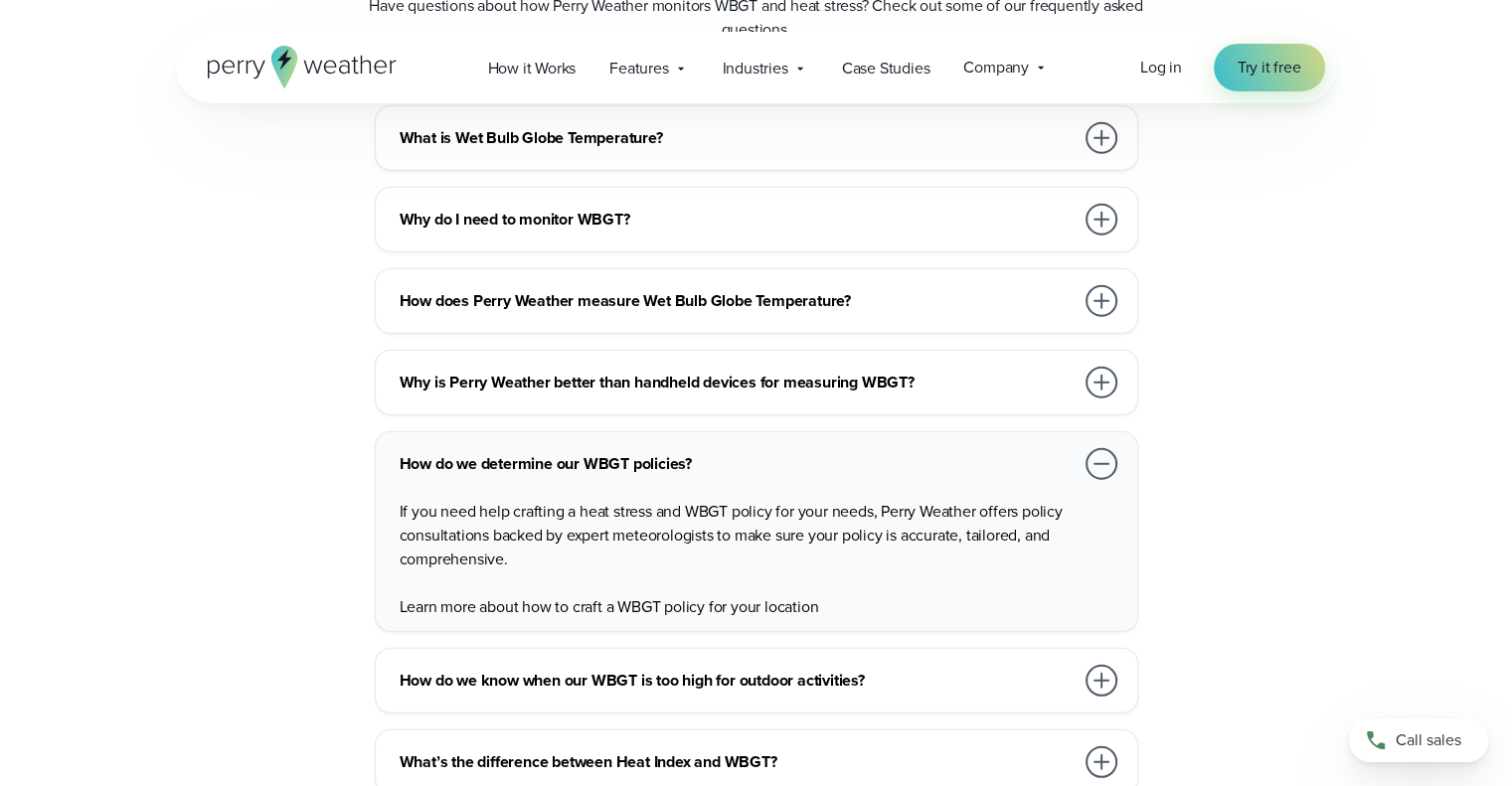 click at bounding box center [1101, 464] 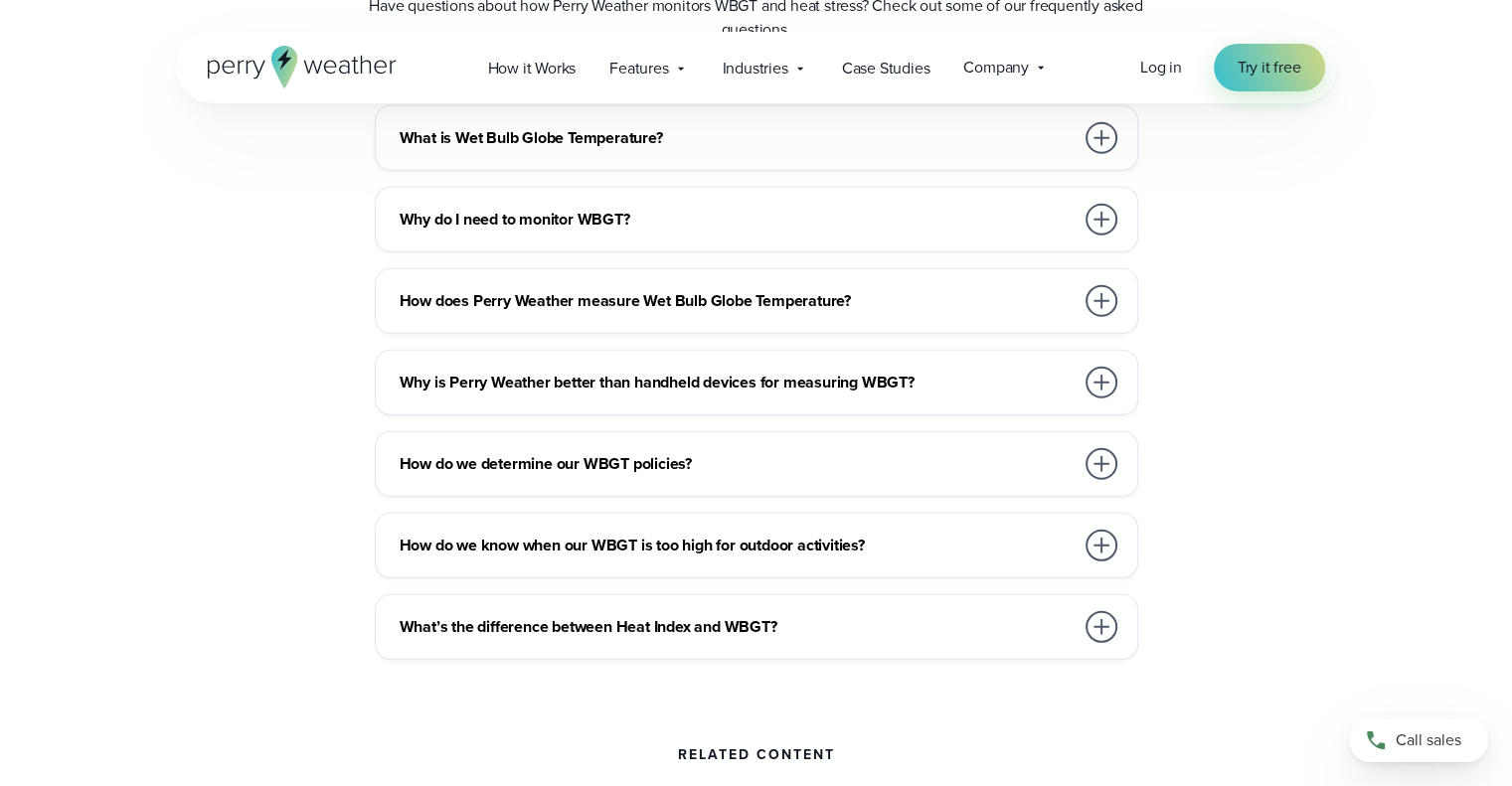 click at bounding box center [1101, 464] 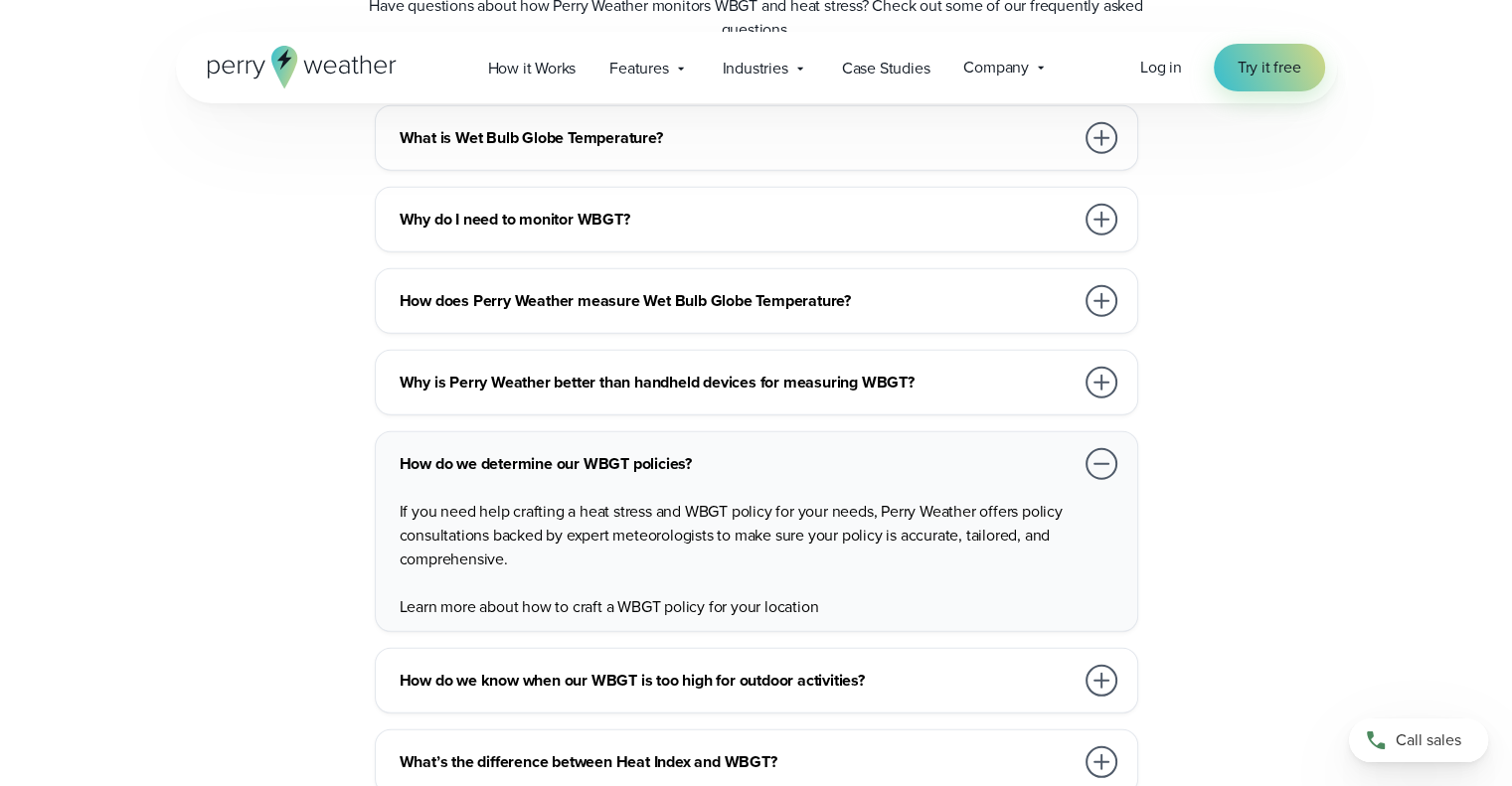 click at bounding box center [1101, 464] 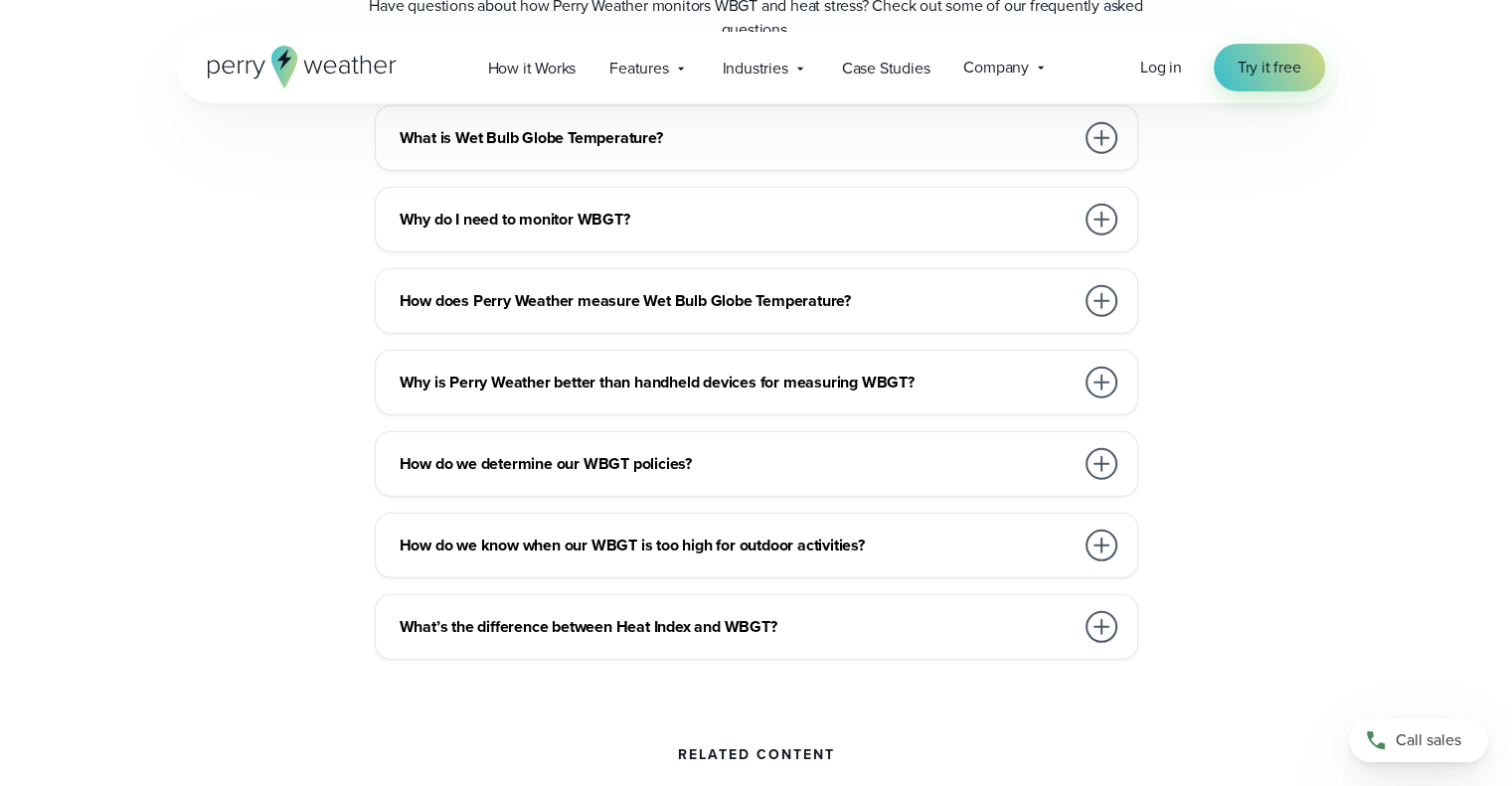 click at bounding box center [1101, 627] 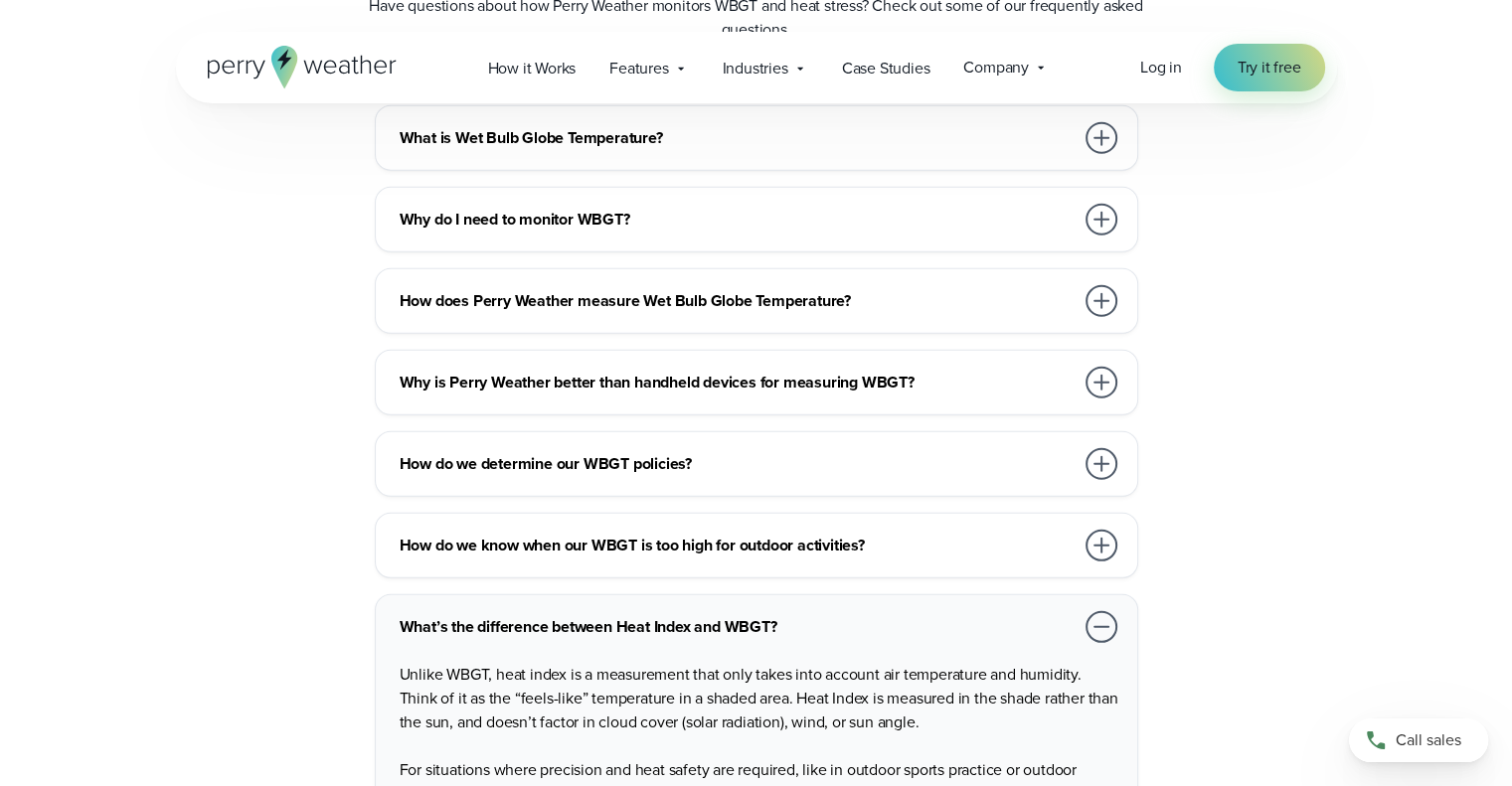 scroll, scrollTop: 5796, scrollLeft: 0, axis: vertical 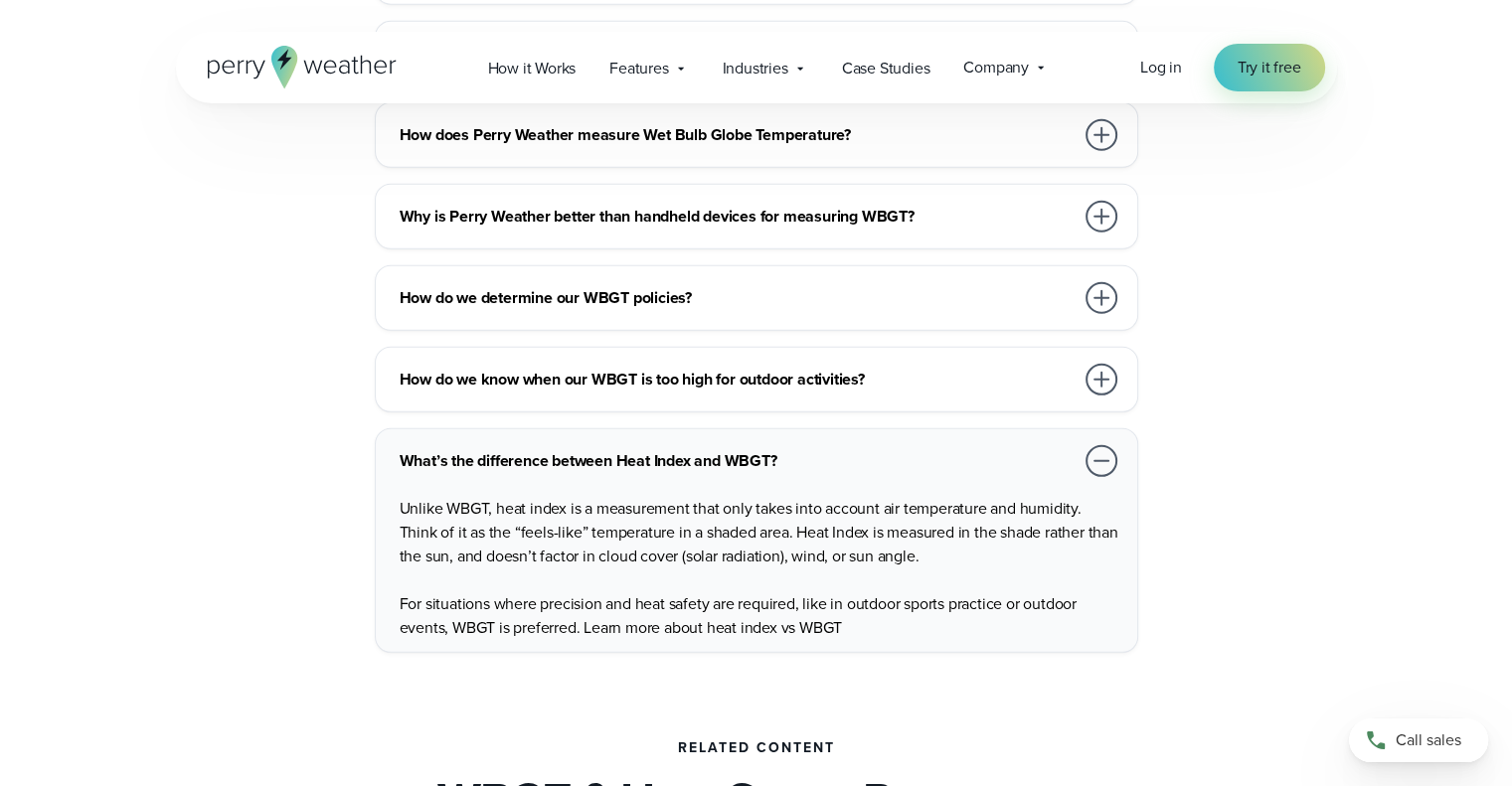click at bounding box center [1101, 461] 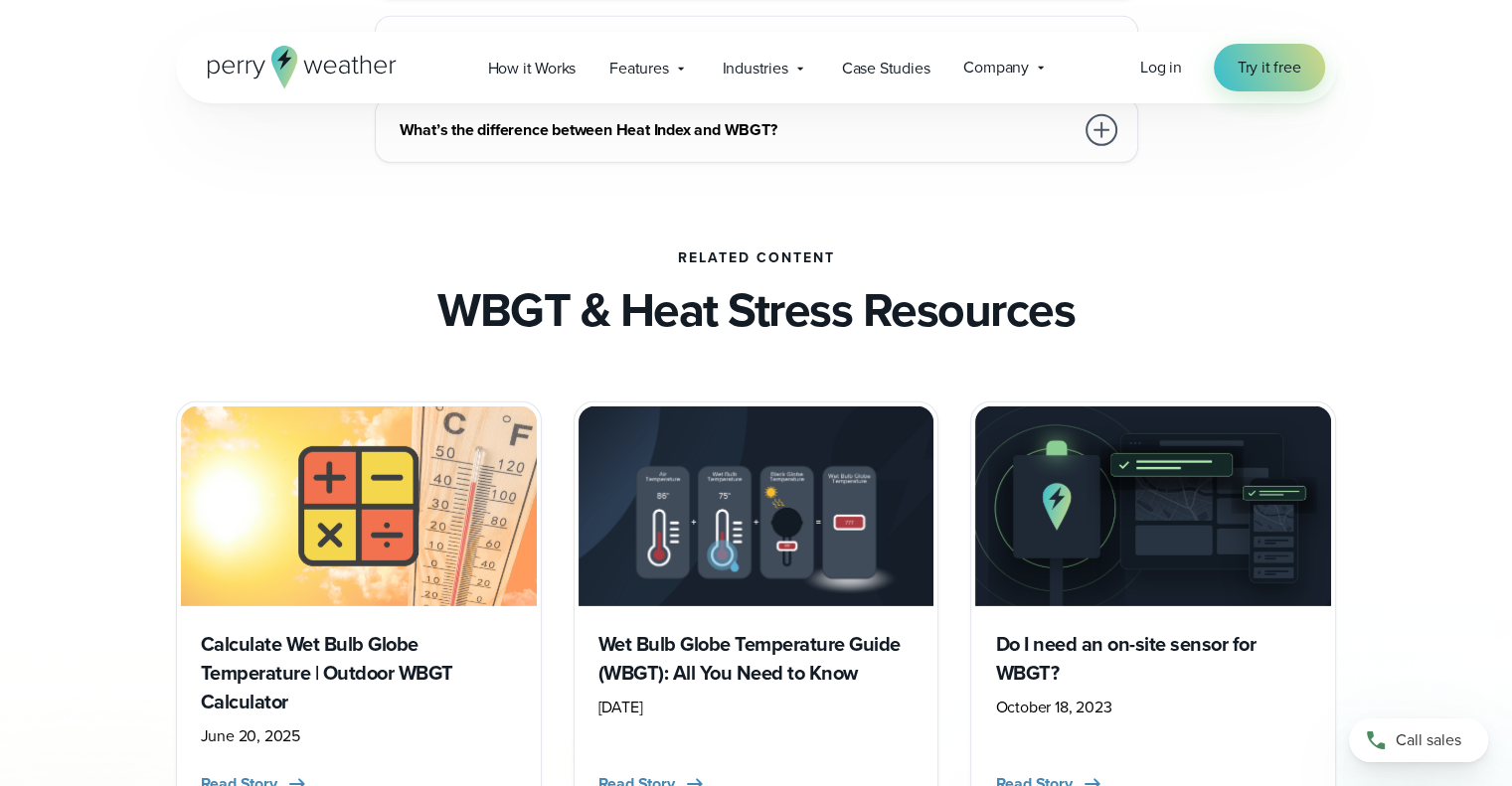 scroll, scrollTop: 6293, scrollLeft: 0, axis: vertical 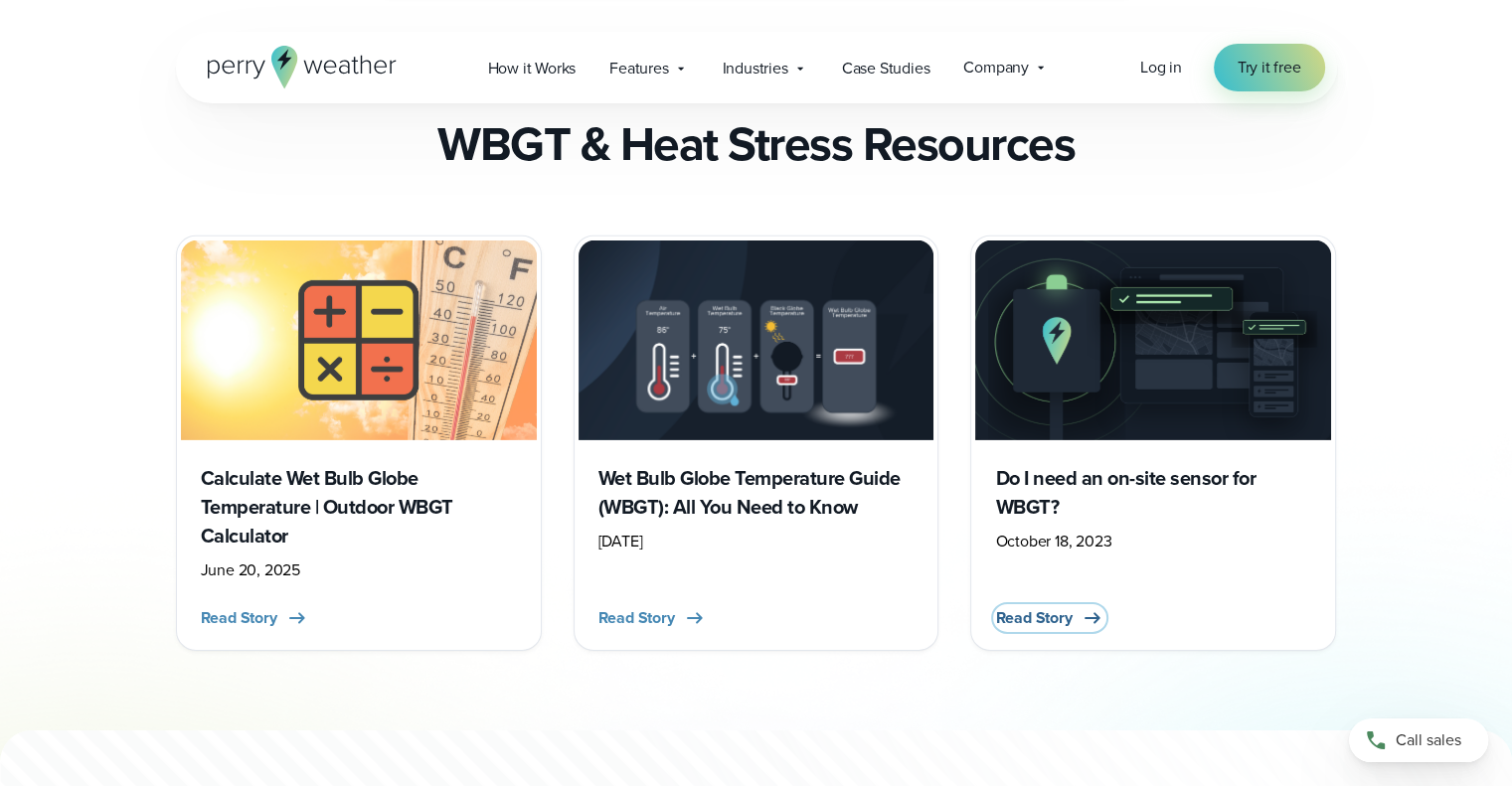 click on "Read Story" at bounding box center [1033, 618] 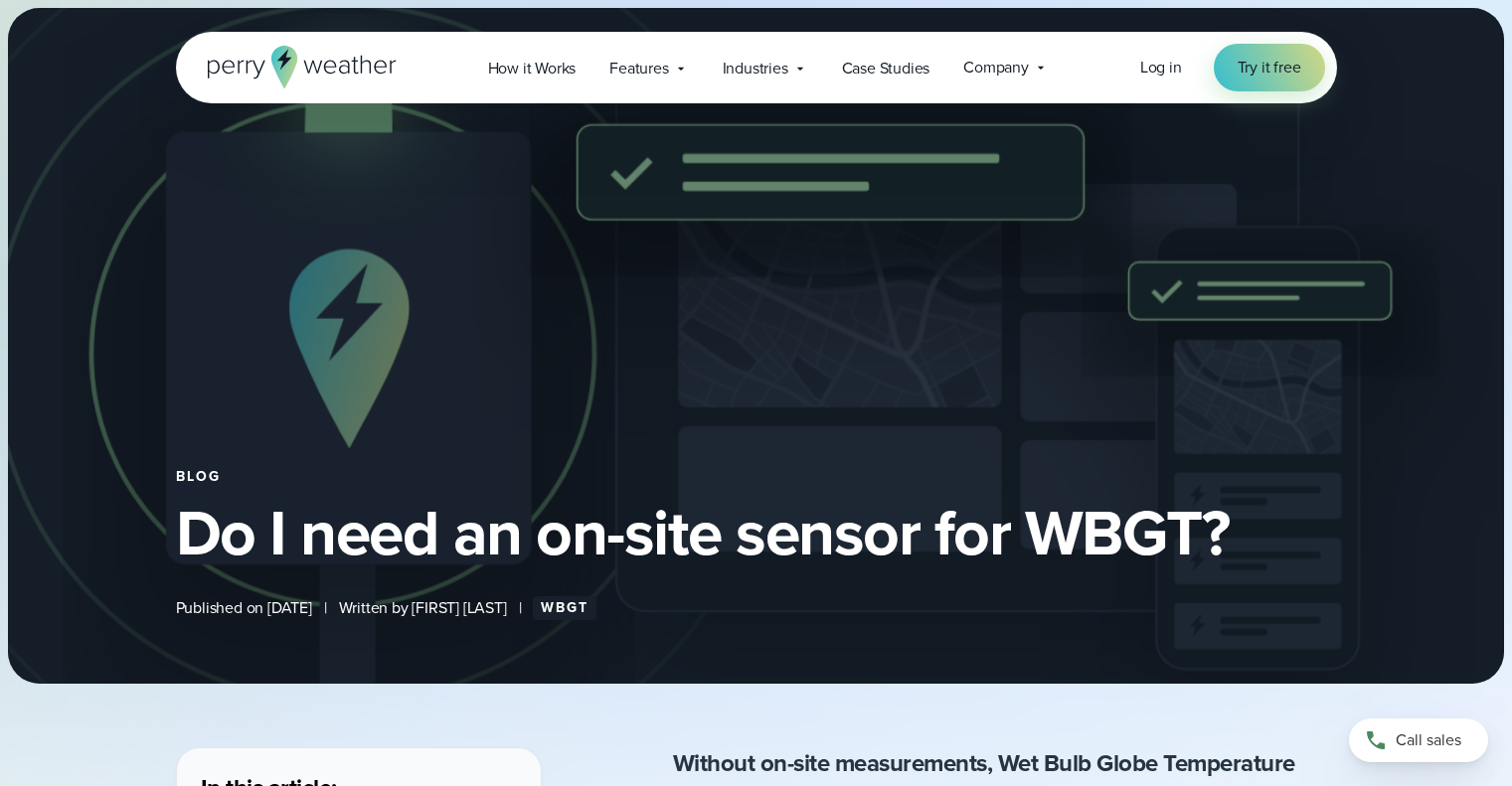 scroll, scrollTop: 0, scrollLeft: 0, axis: both 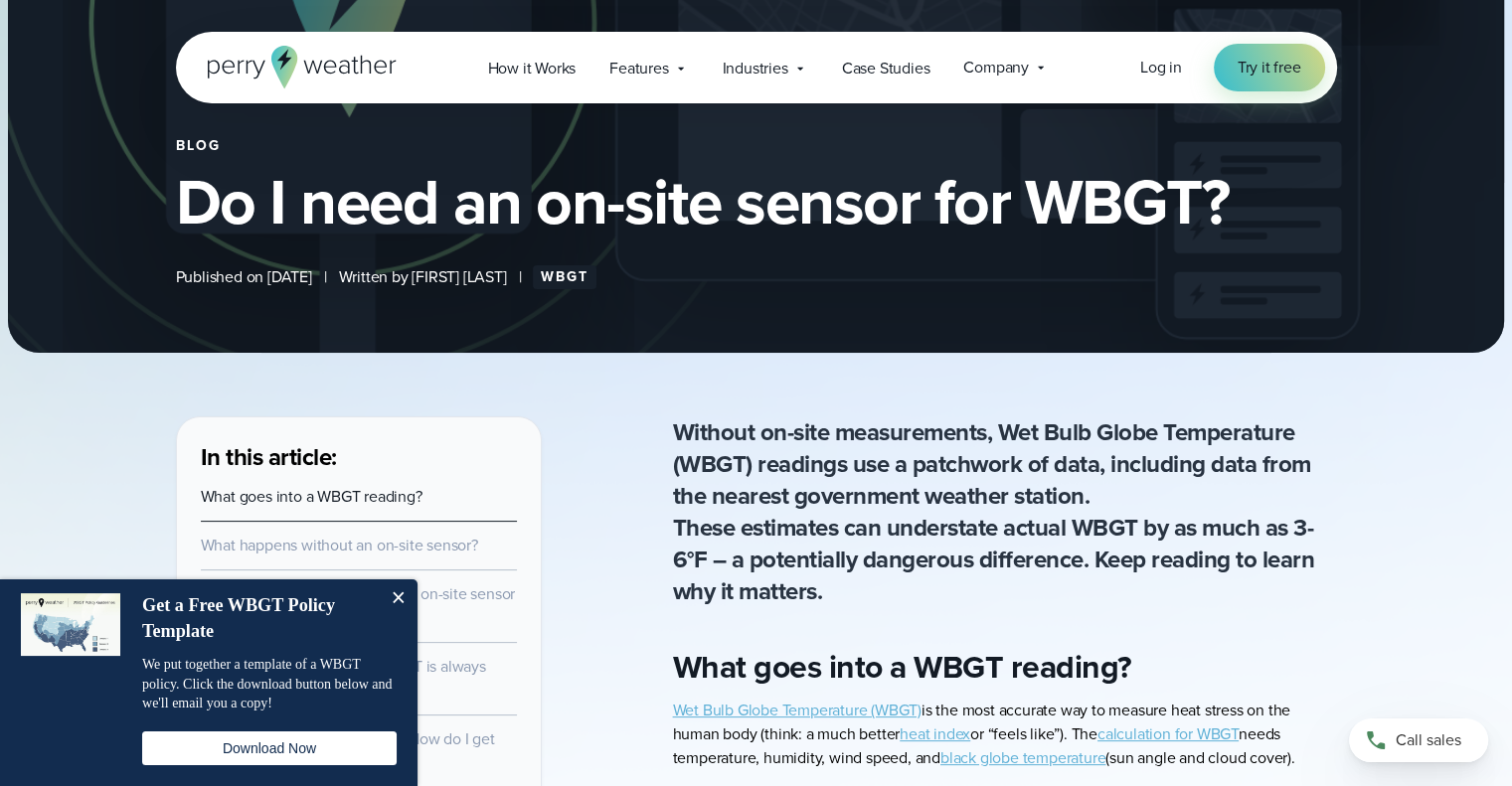click at bounding box center [398, 599] 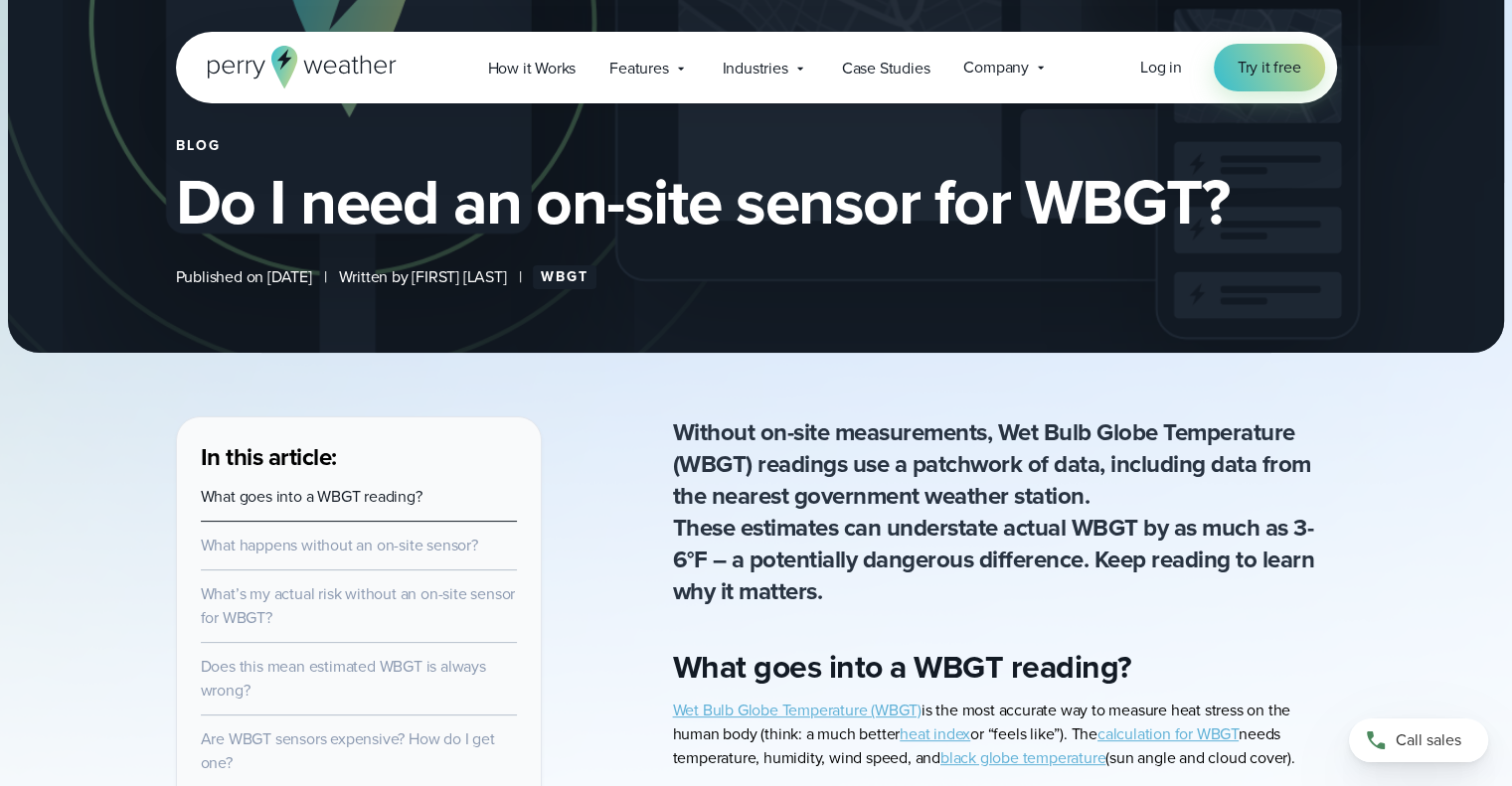 scroll, scrollTop: 0, scrollLeft: 0, axis: both 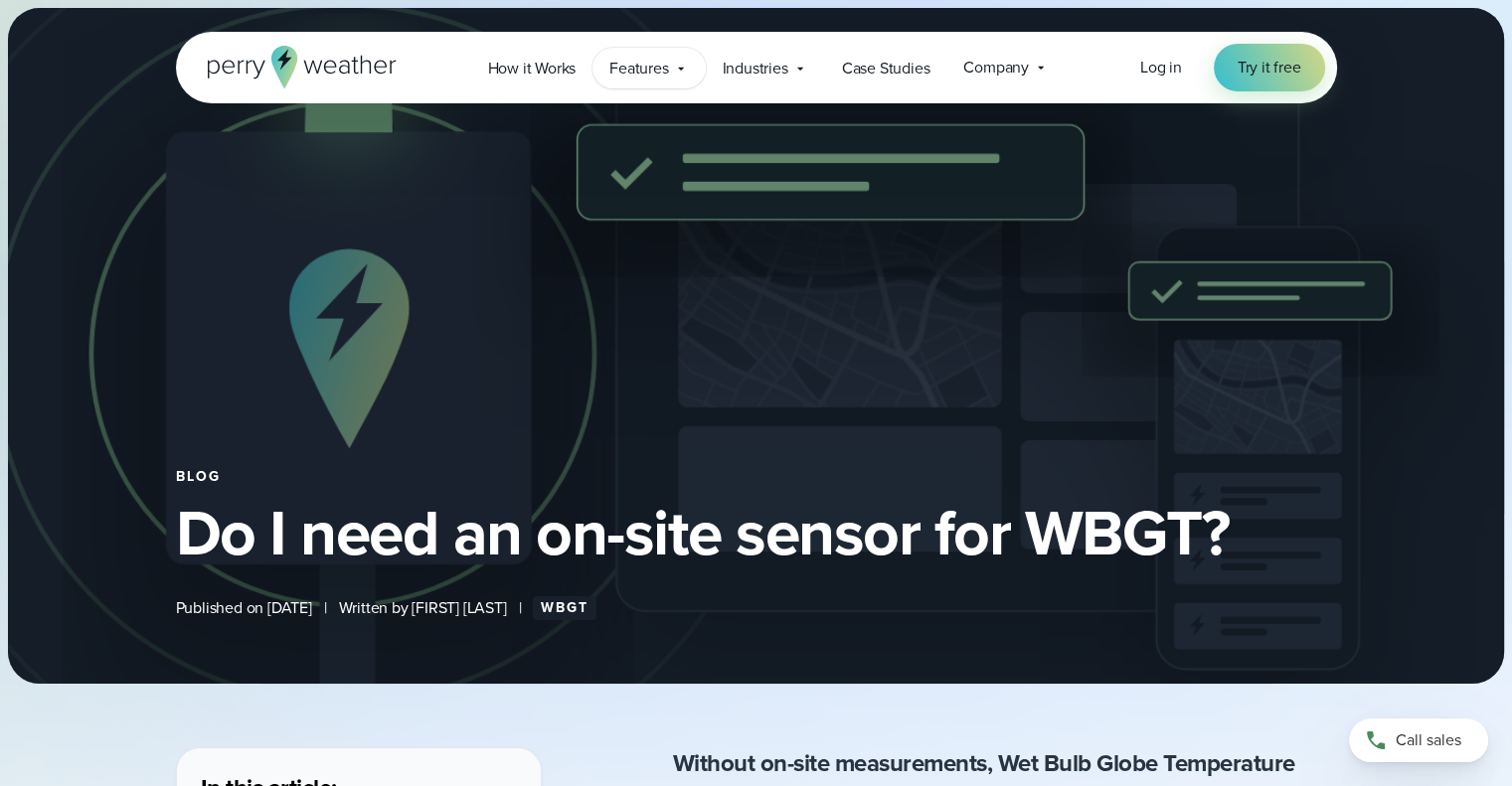 click on "Features
Explore All Features
Explore Perry Weather's on-site weather hardware and connected software platform." at bounding box center (648, 68) 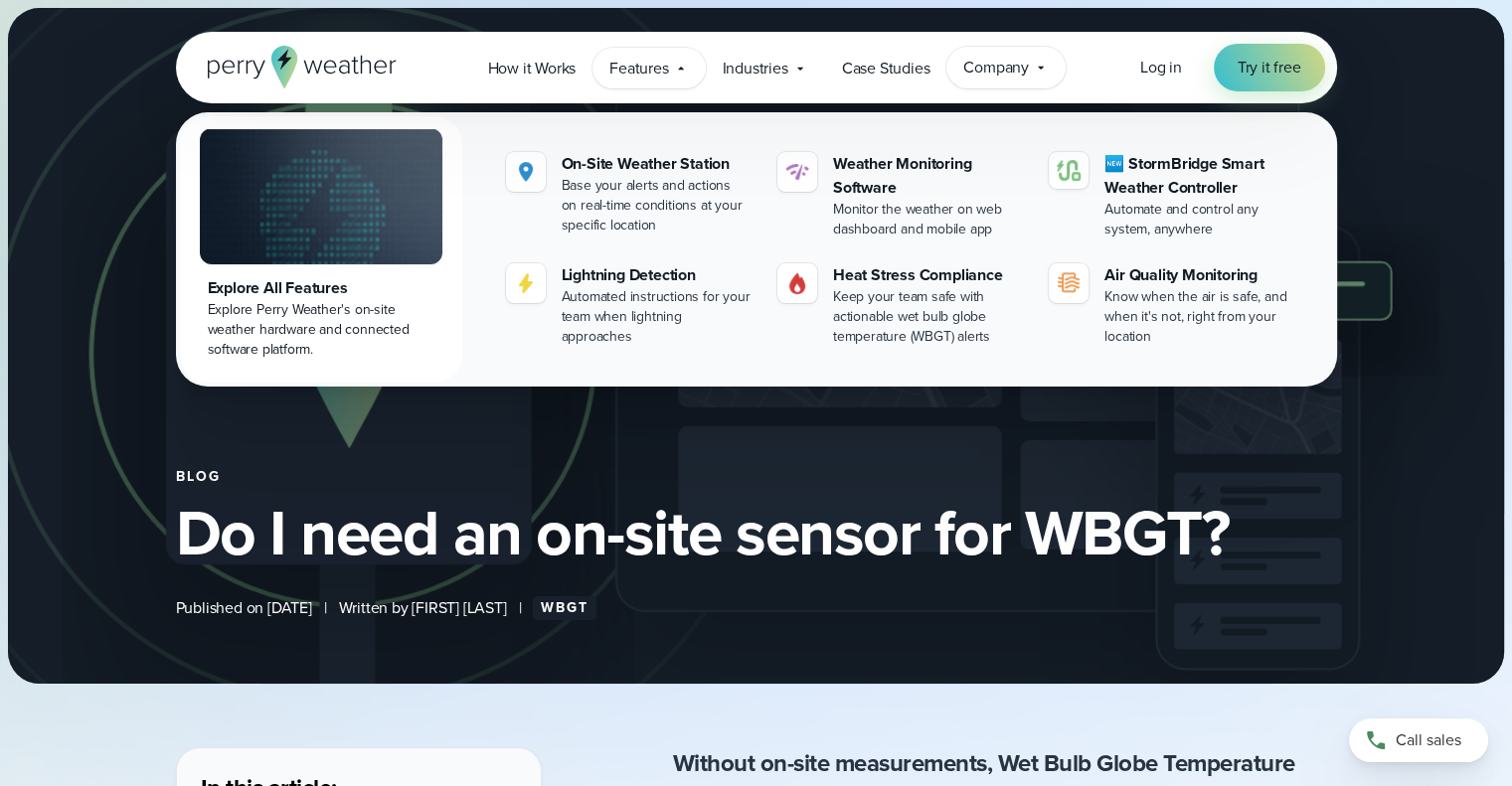 click 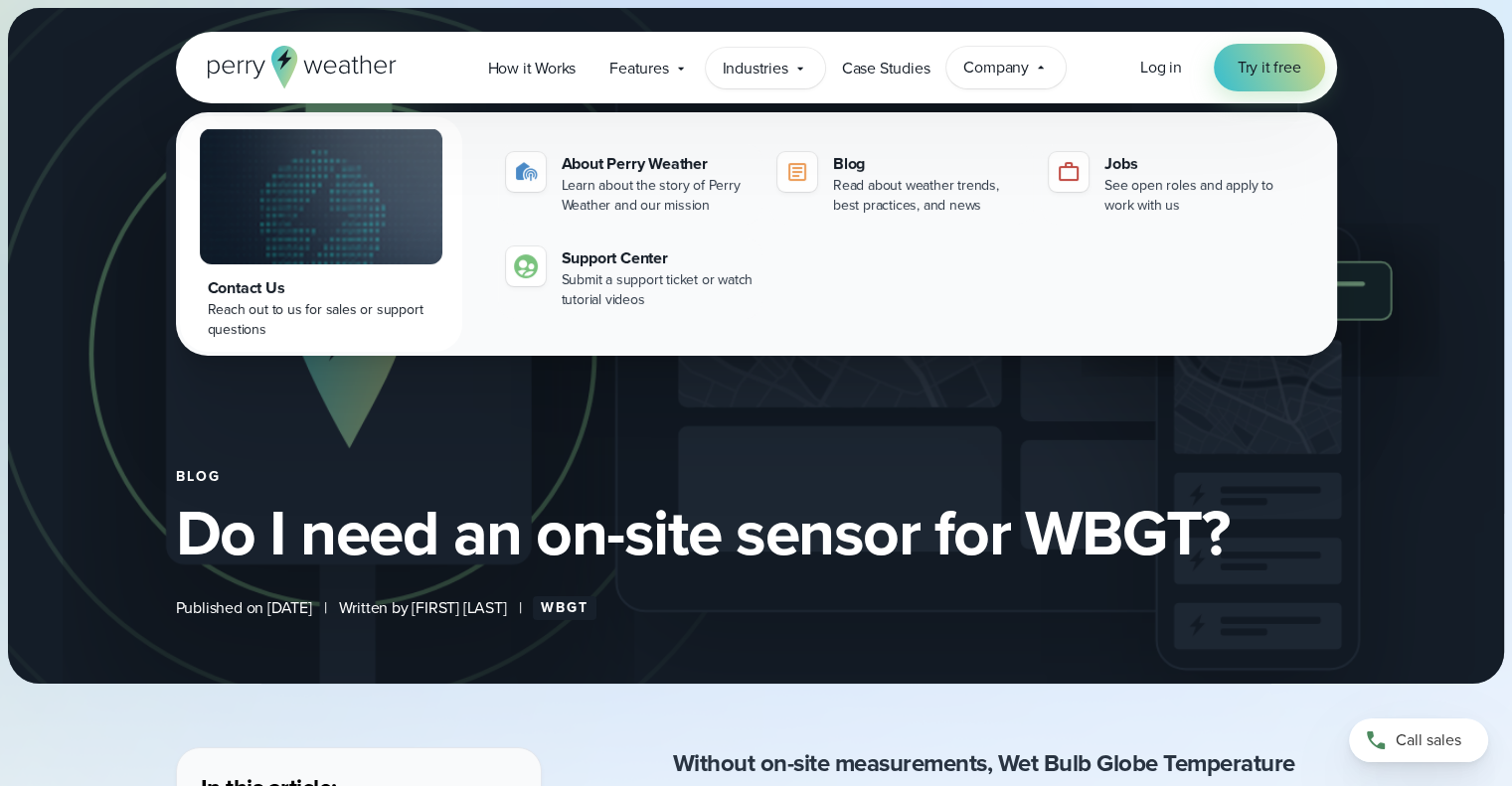 click 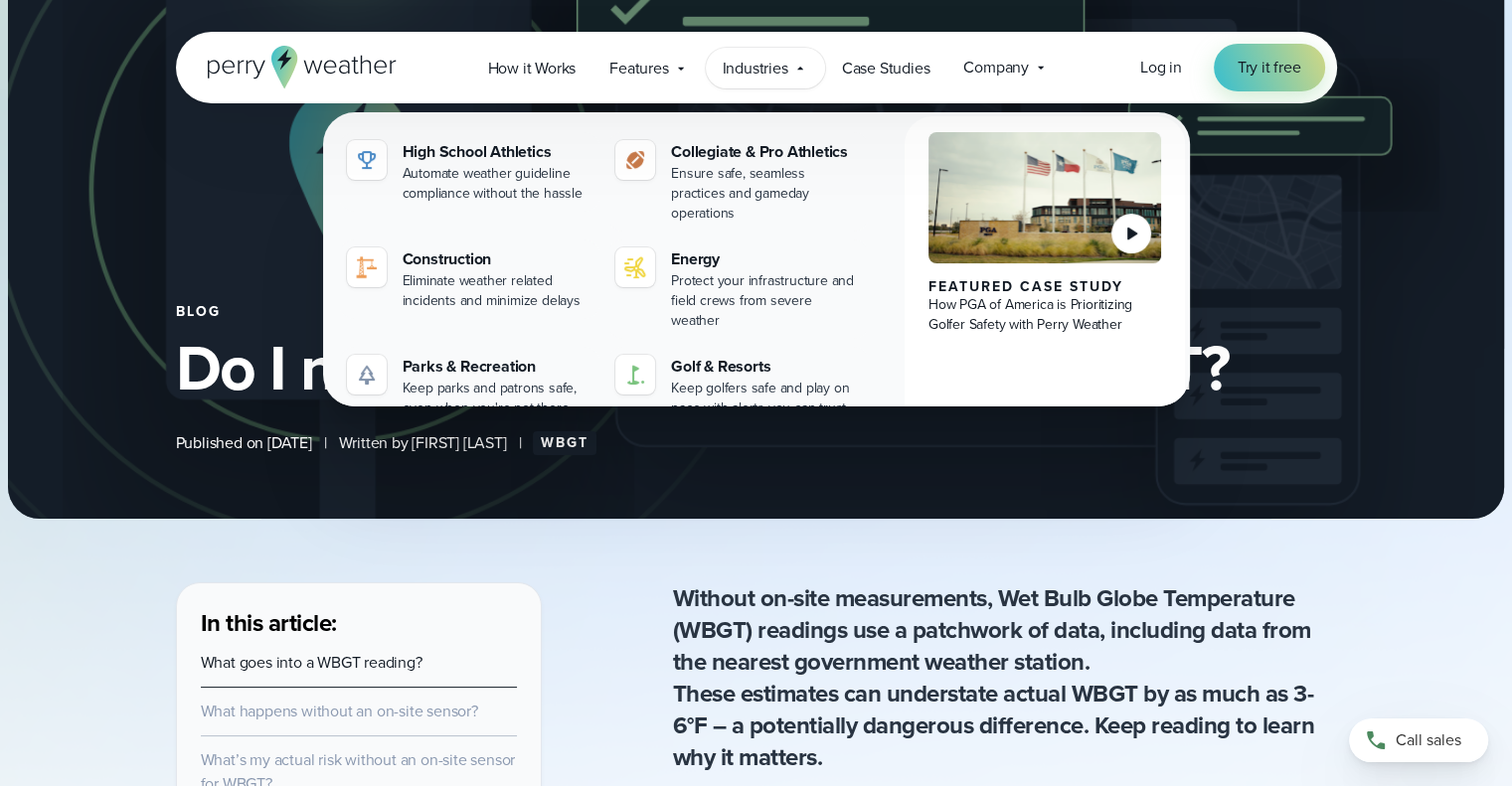 scroll, scrollTop: 0, scrollLeft: 0, axis: both 